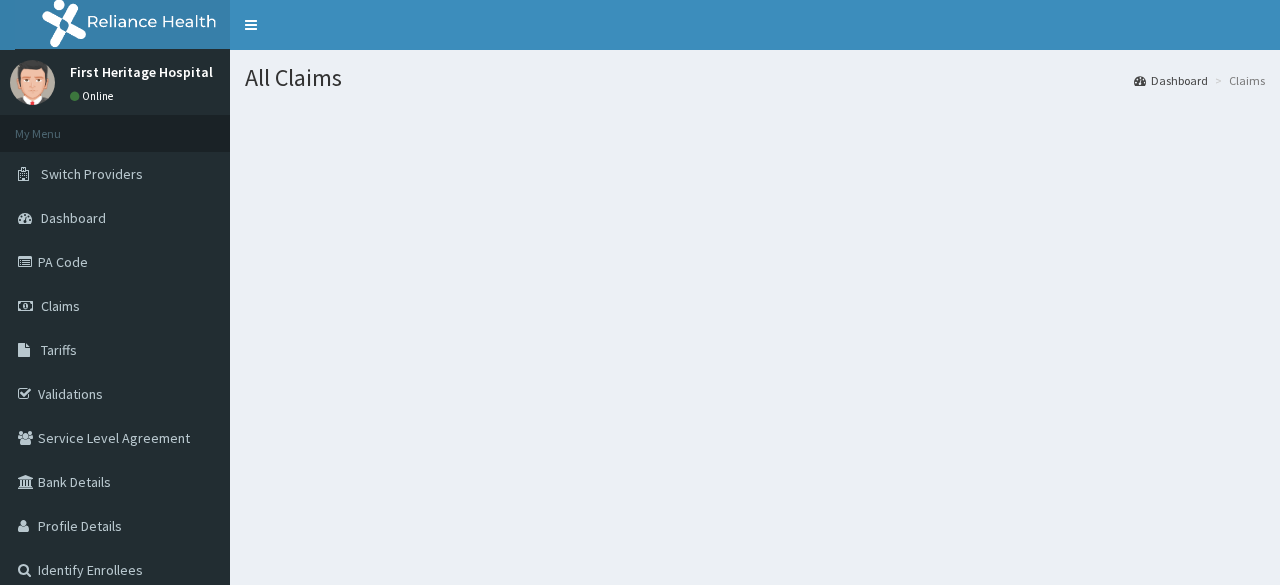 scroll, scrollTop: 0, scrollLeft: 0, axis: both 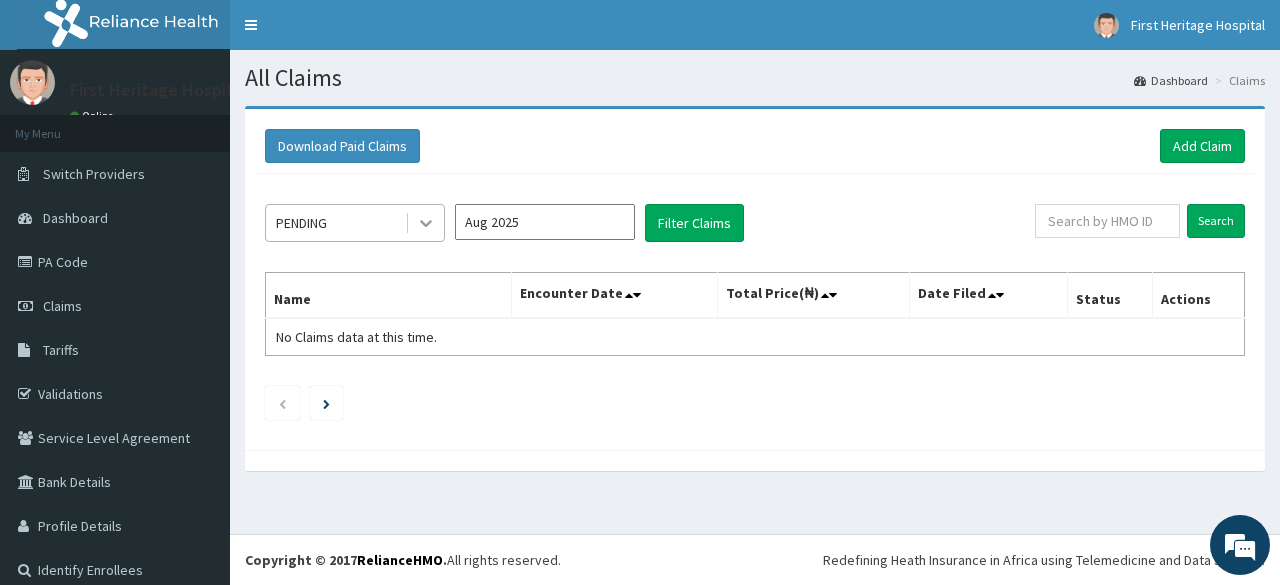 click 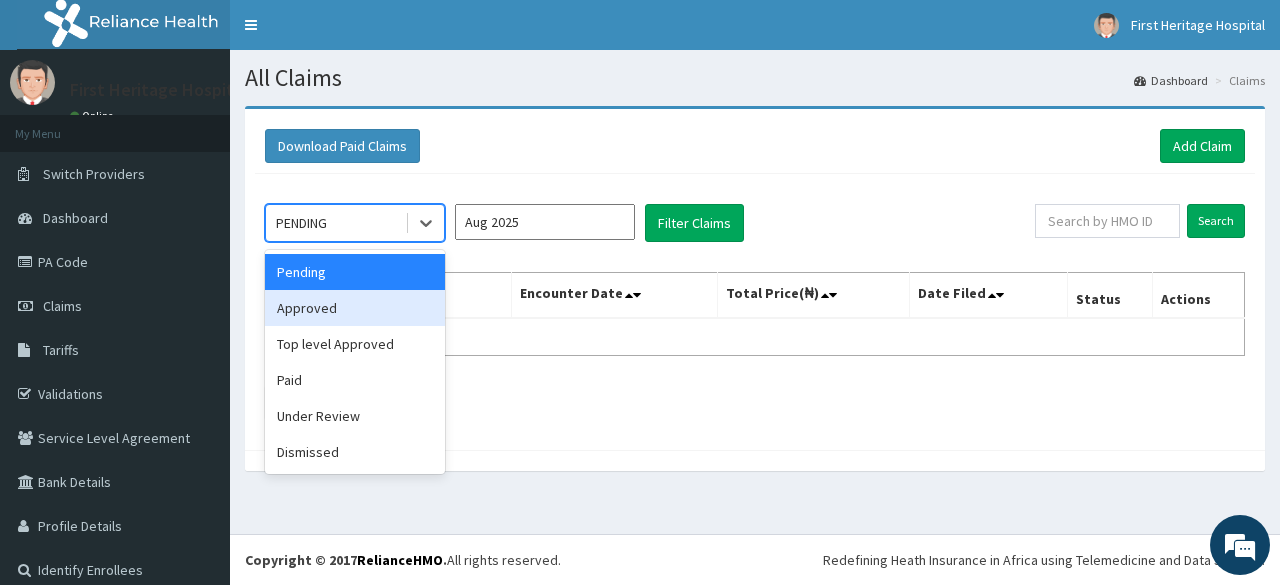 click on "Approved" at bounding box center [355, 308] 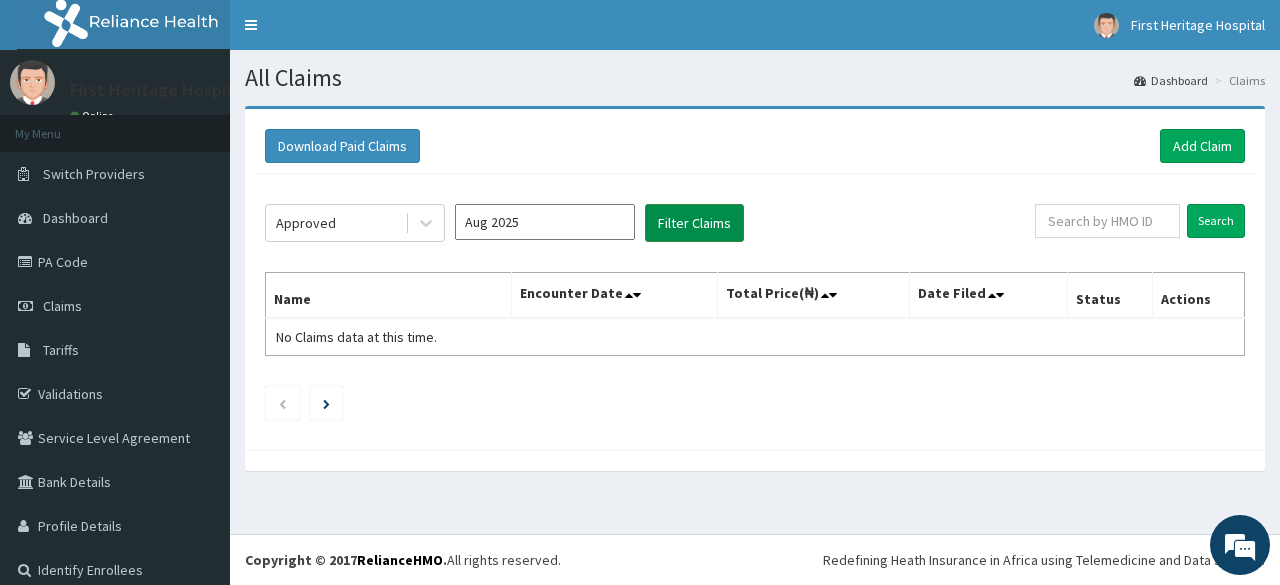 click on "Filter Claims" at bounding box center [694, 223] 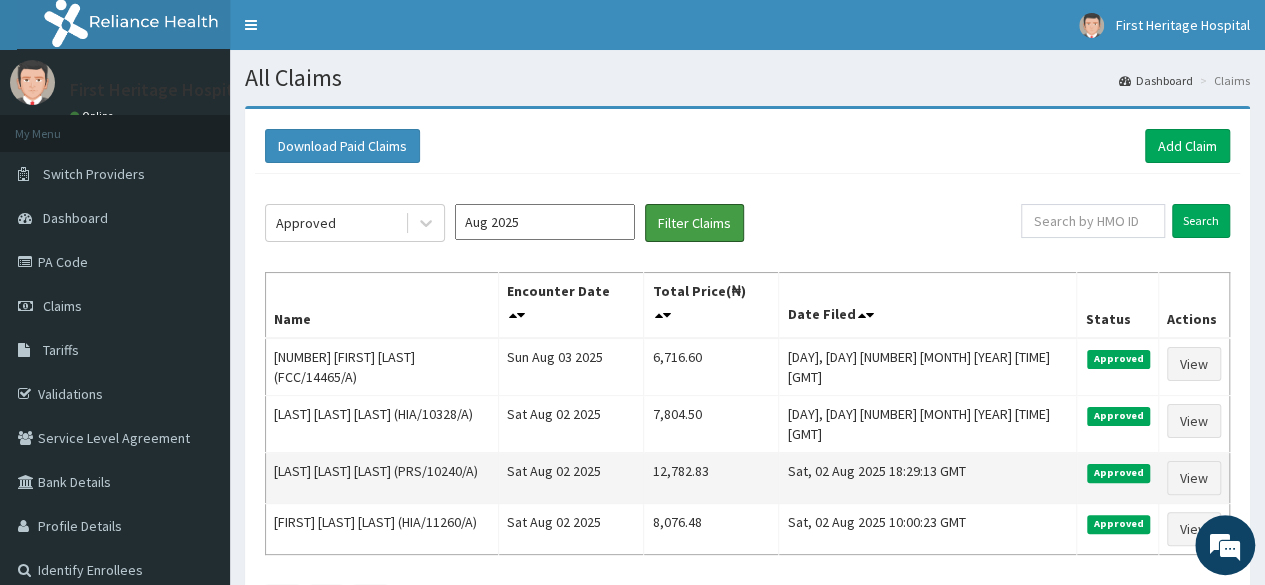 scroll, scrollTop: 0, scrollLeft: 0, axis: both 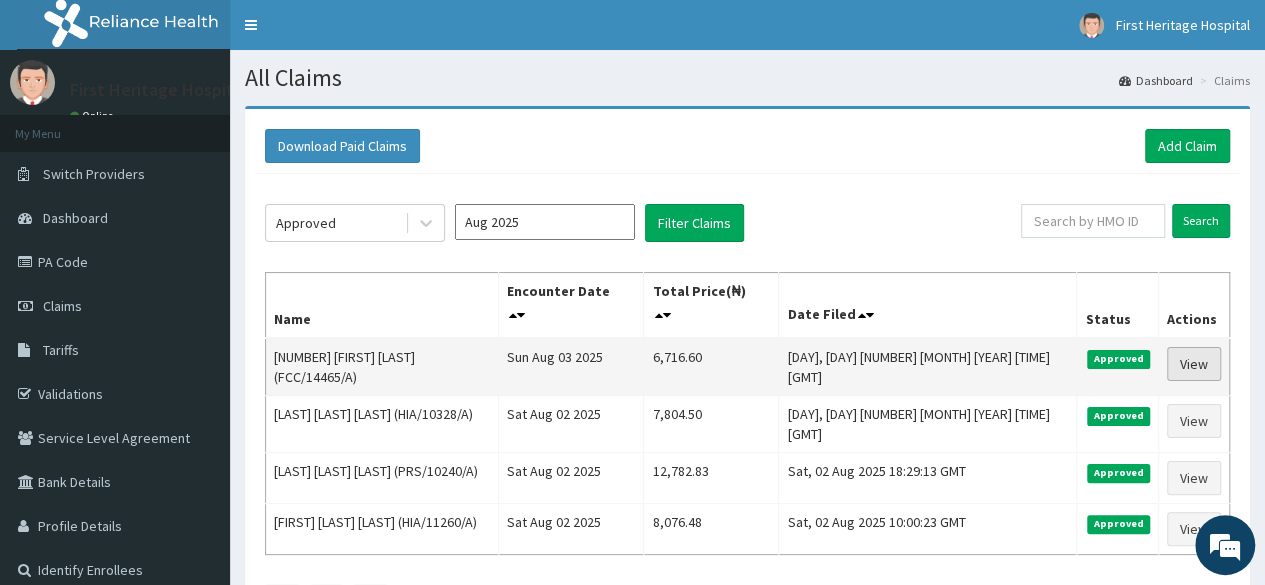 click on "View" at bounding box center (1194, 364) 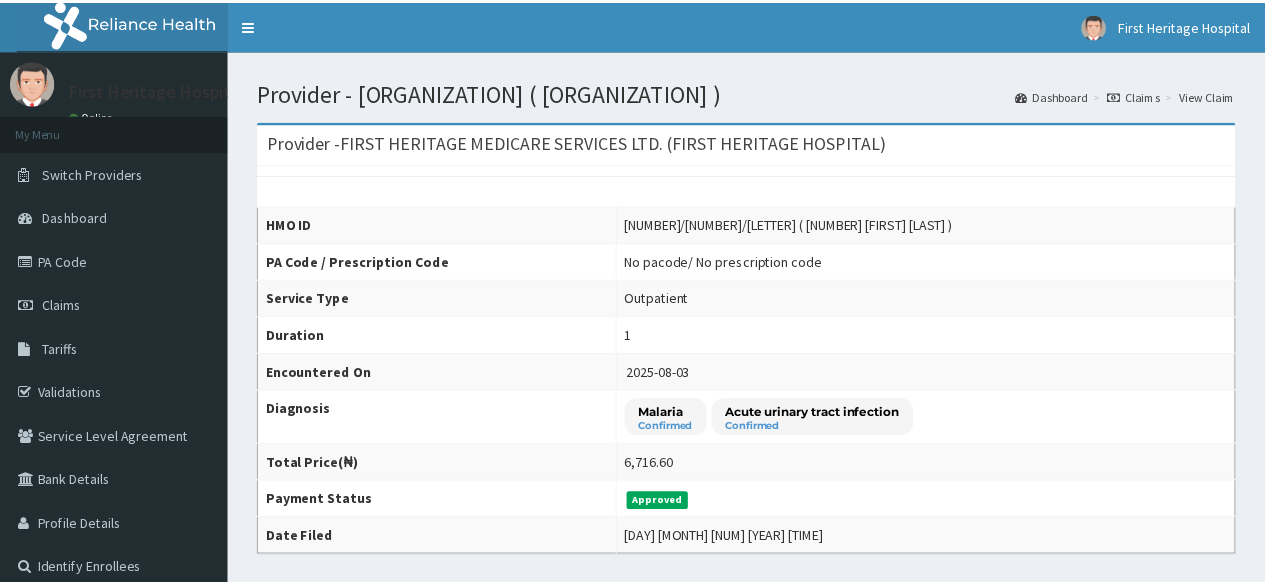 scroll, scrollTop: 0, scrollLeft: 0, axis: both 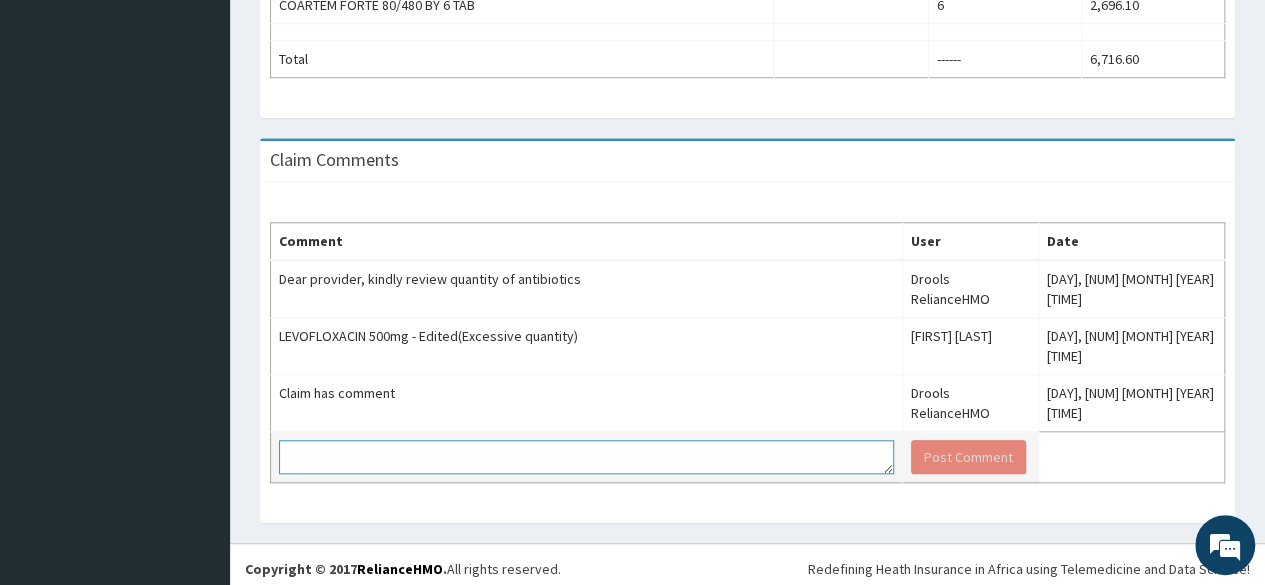 click at bounding box center [586, 457] 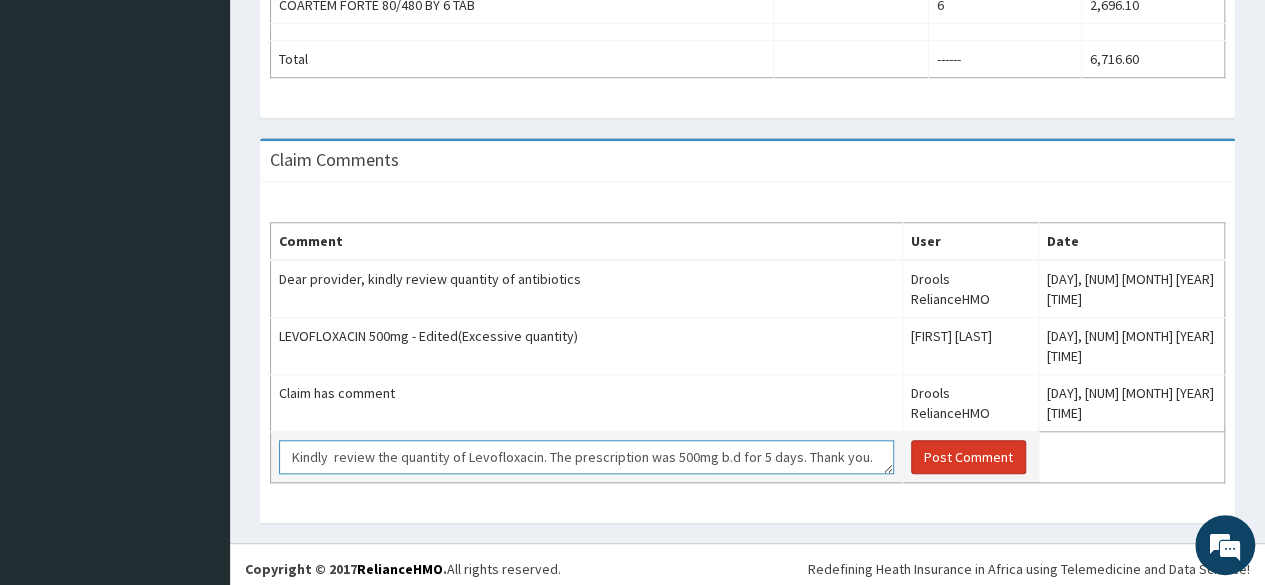 type on "Kindly  review the quantity of Levofloxacin. The prescription was 500mg b.d for 5 days. Thank you." 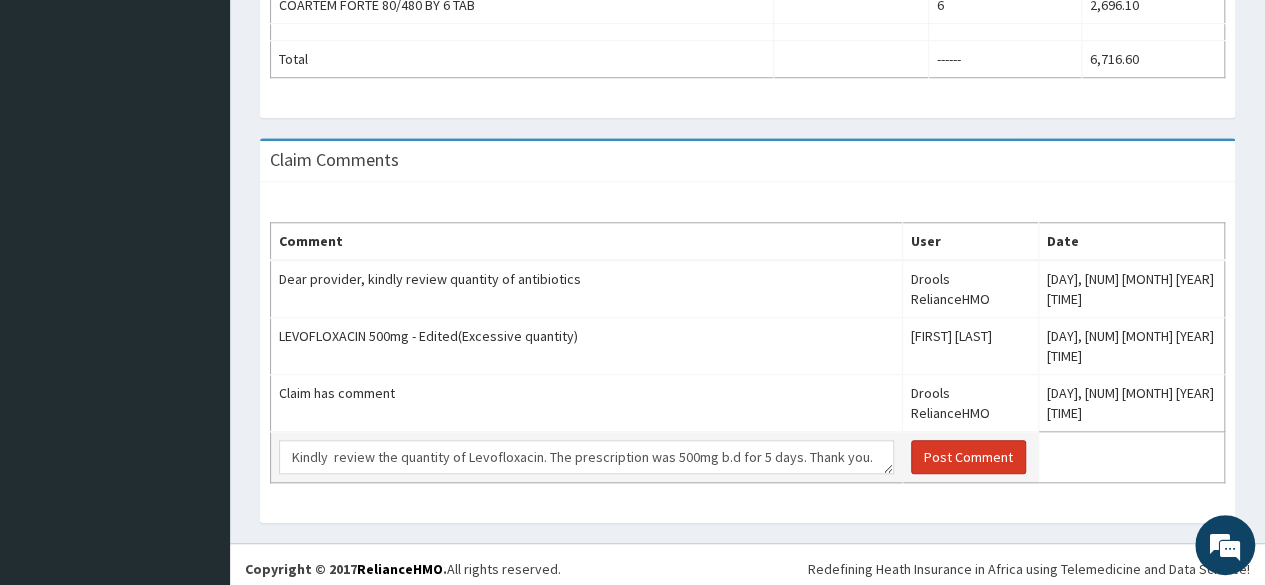 click on "Post Comment" at bounding box center [968, 457] 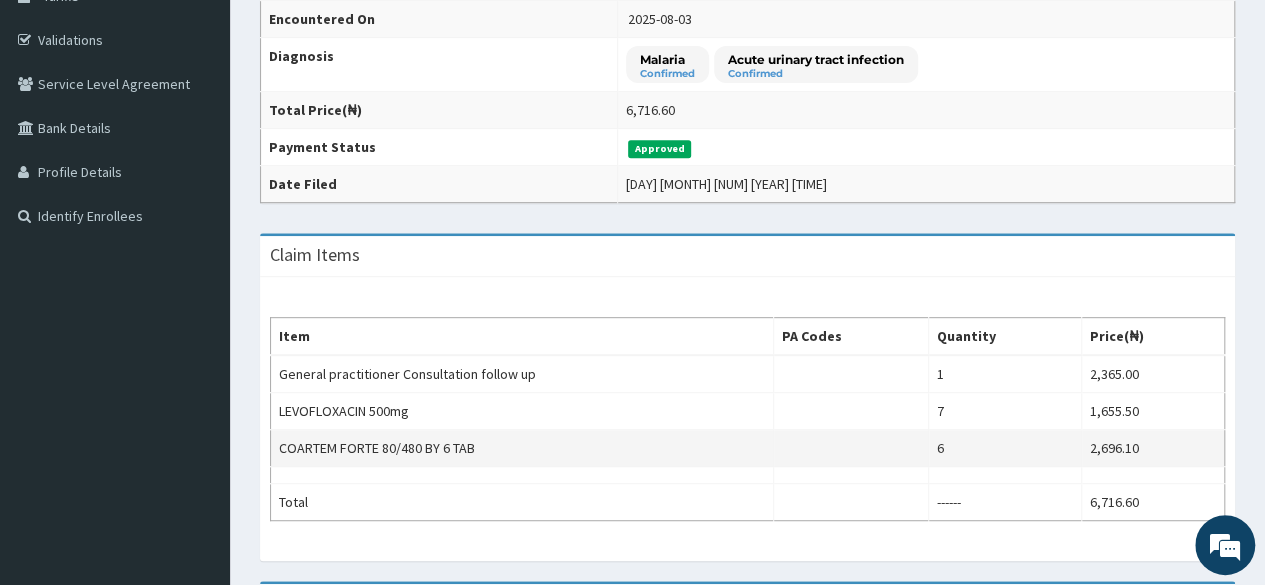 scroll, scrollTop: 0, scrollLeft: 0, axis: both 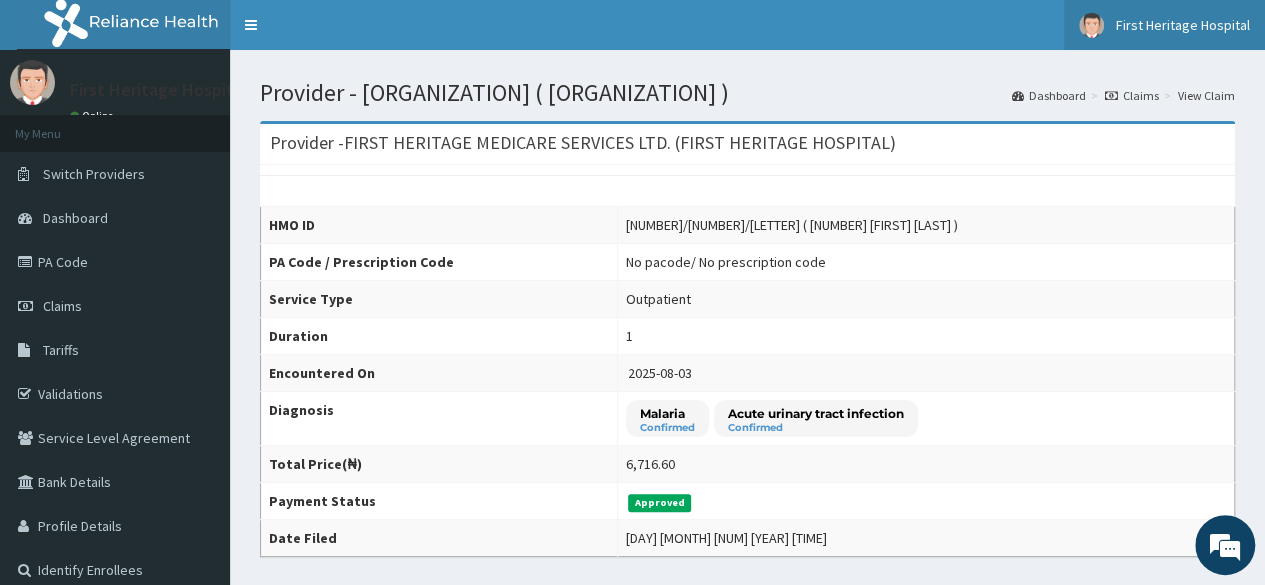 click on "First Heritage Hospital" at bounding box center (1183, 25) 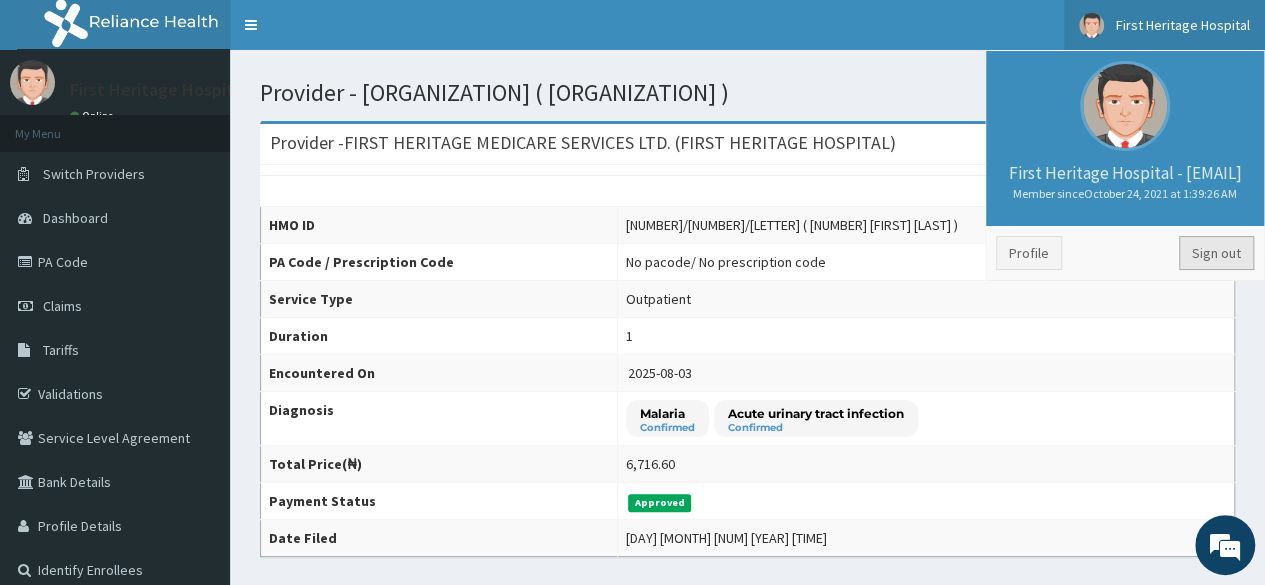 click on "Sign out" at bounding box center [1216, 253] 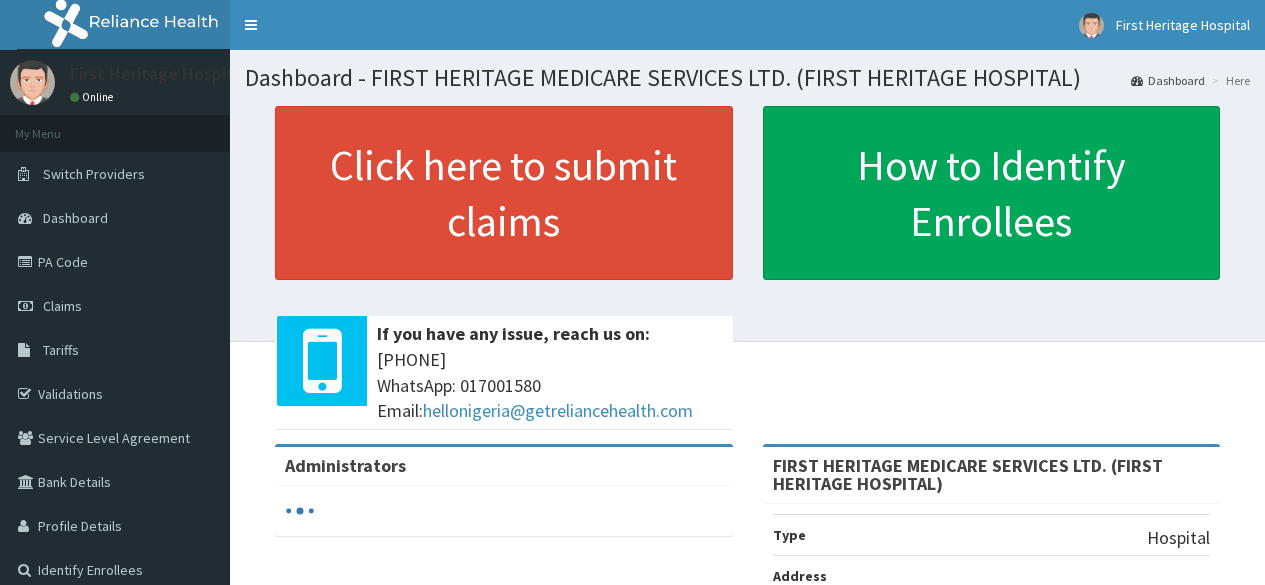 scroll, scrollTop: 0, scrollLeft: 0, axis: both 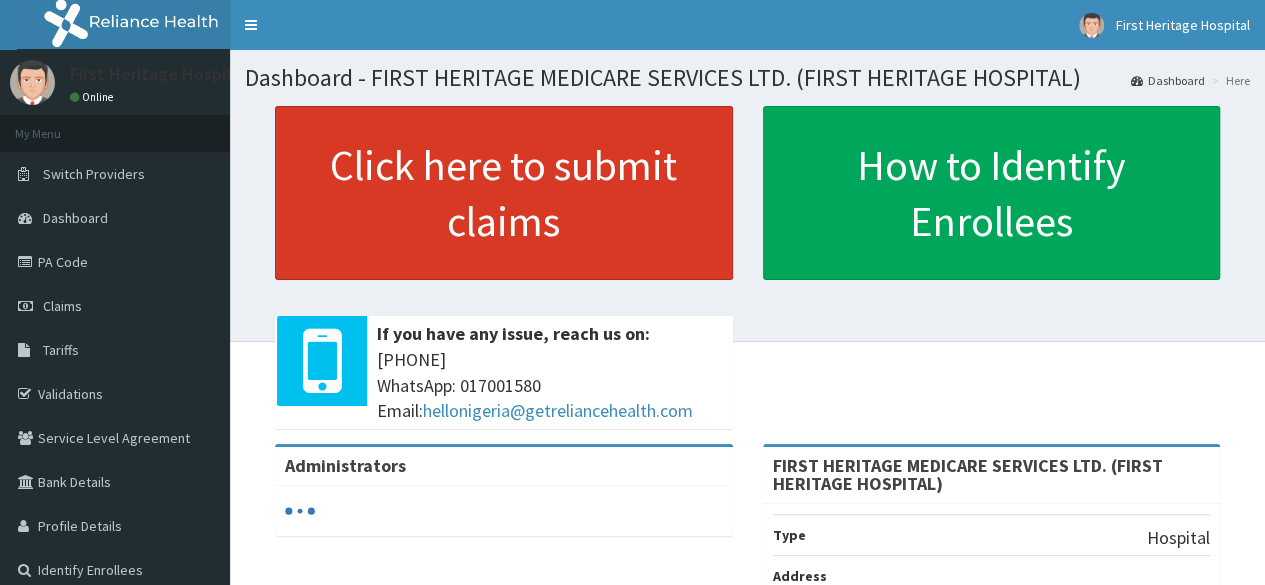 click on "Click here to submit claims" at bounding box center (504, 193) 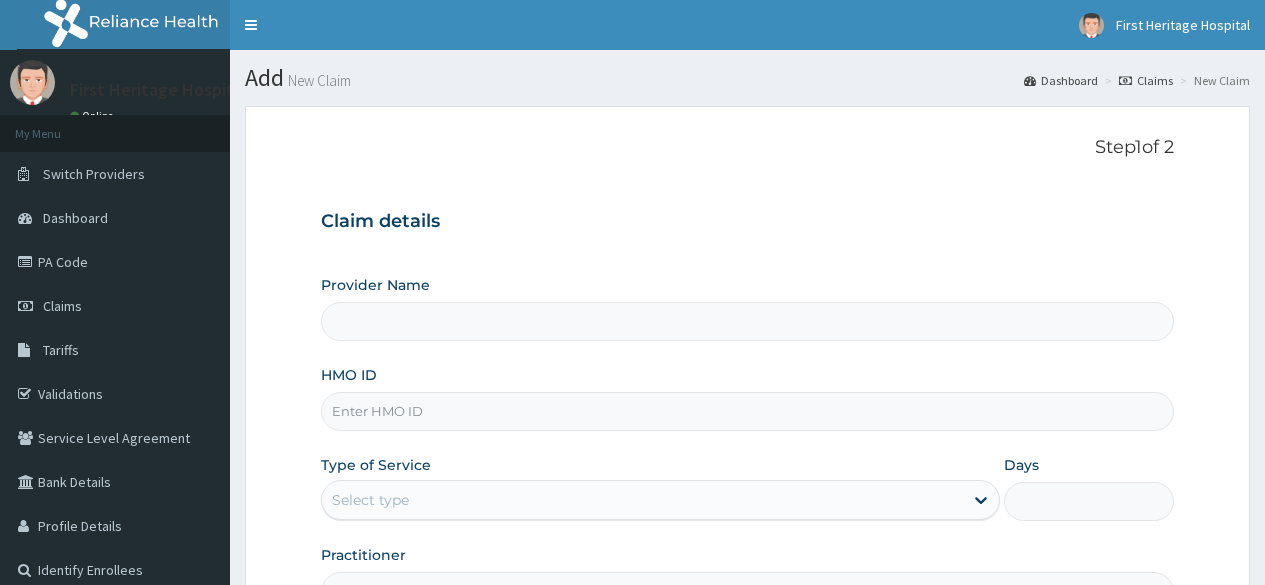scroll, scrollTop: 0, scrollLeft: 0, axis: both 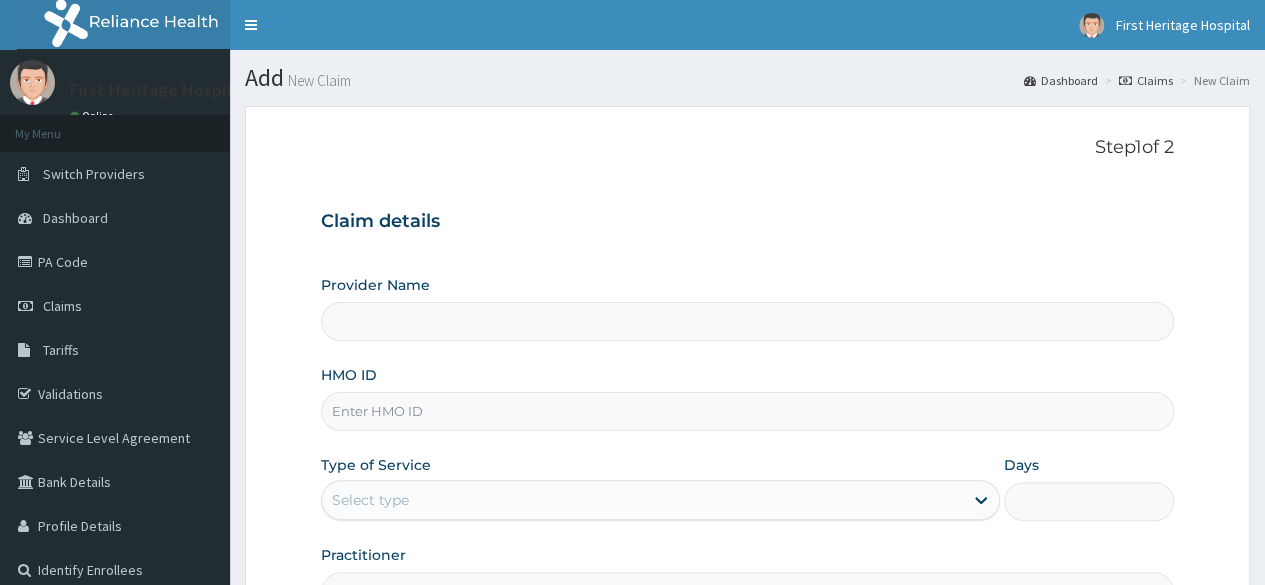 type on "FIRST HERITAGE MEDICARE SERVICES LTD. (FIRST HERITAGE HOSPITAL)" 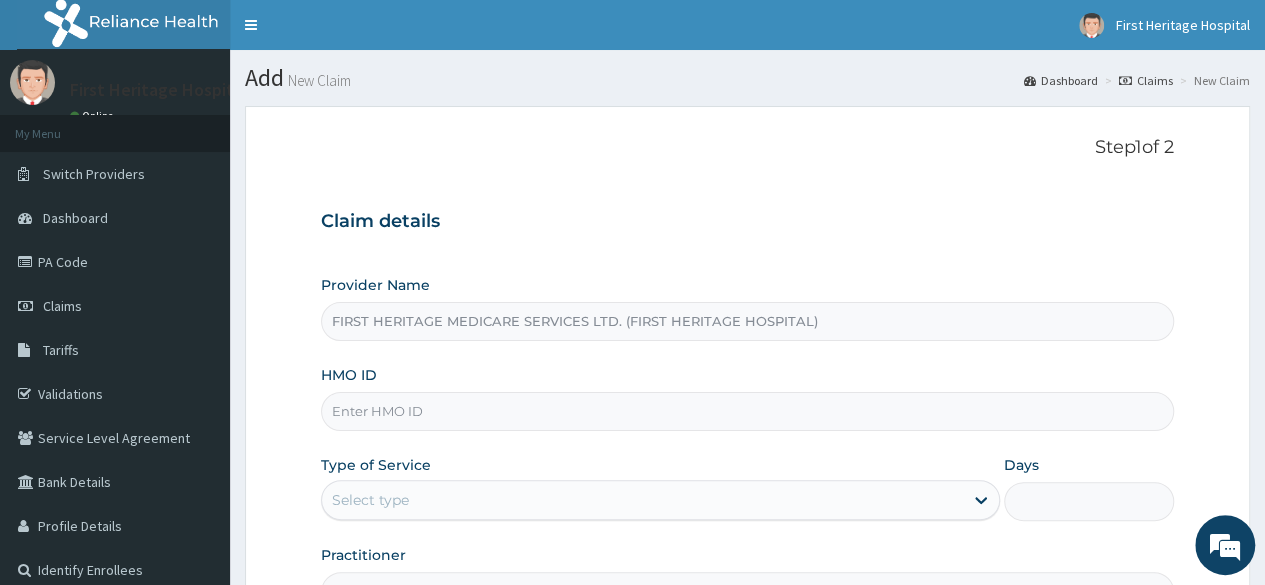 click on "HMO ID" at bounding box center (747, 411) 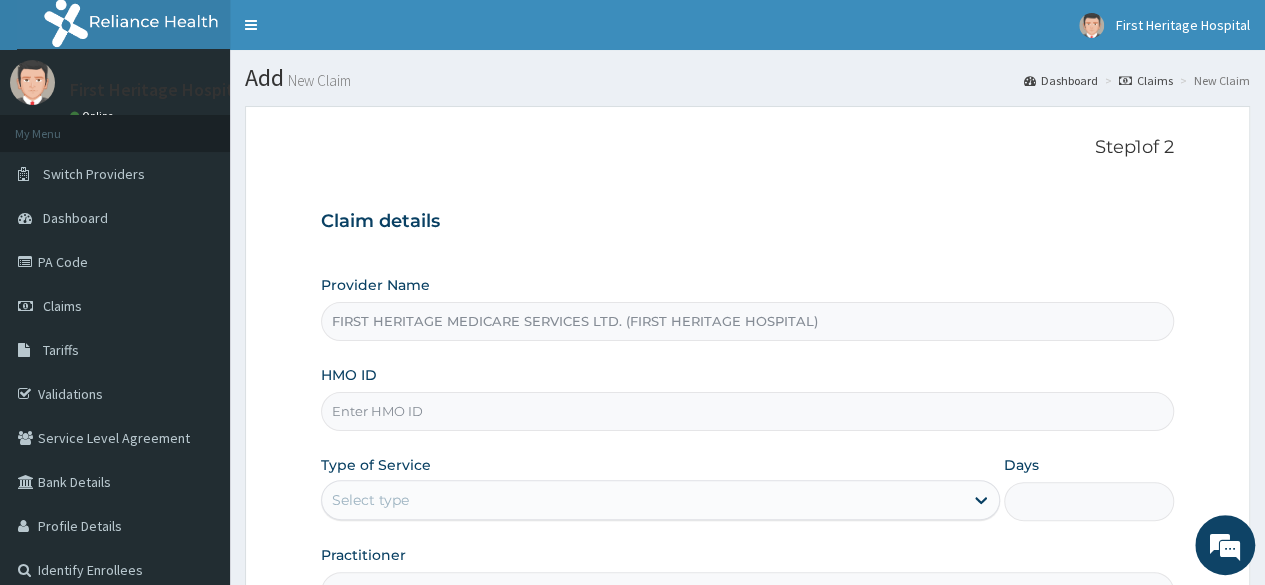 type on "s" 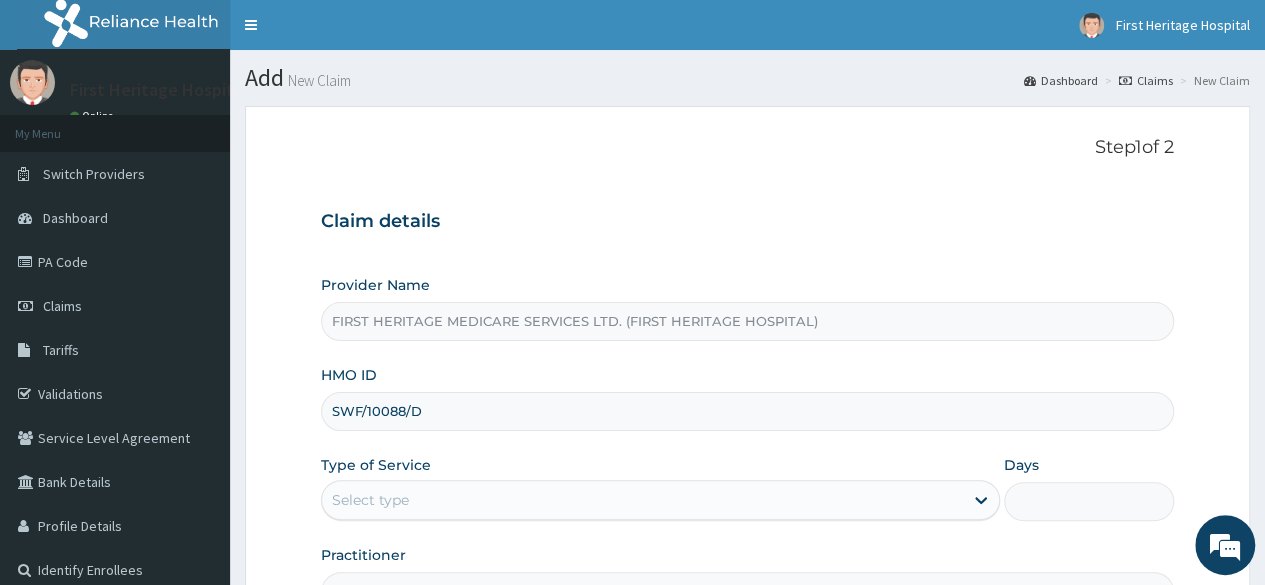scroll, scrollTop: 0, scrollLeft: 0, axis: both 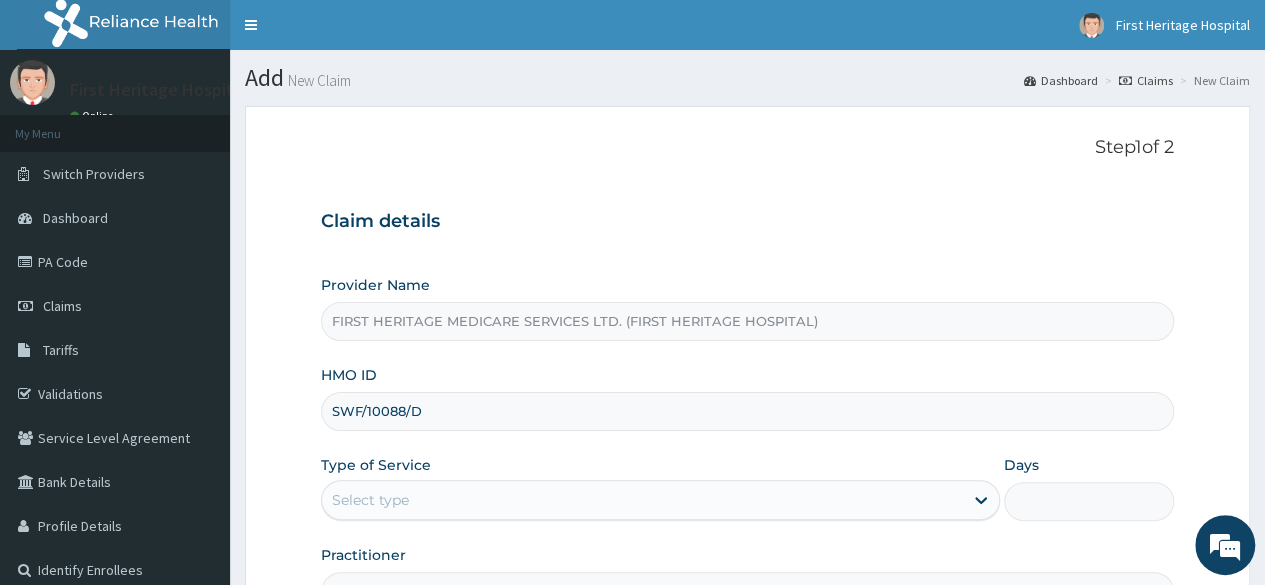 type on "SWF/10088/D" 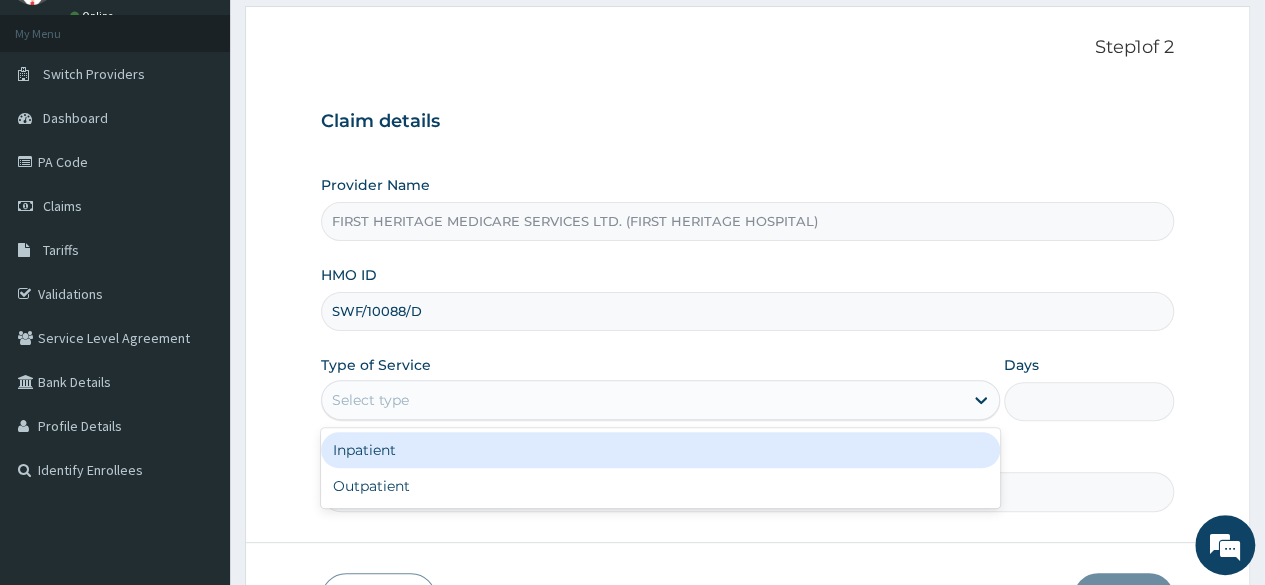 scroll, scrollTop: 200, scrollLeft: 0, axis: vertical 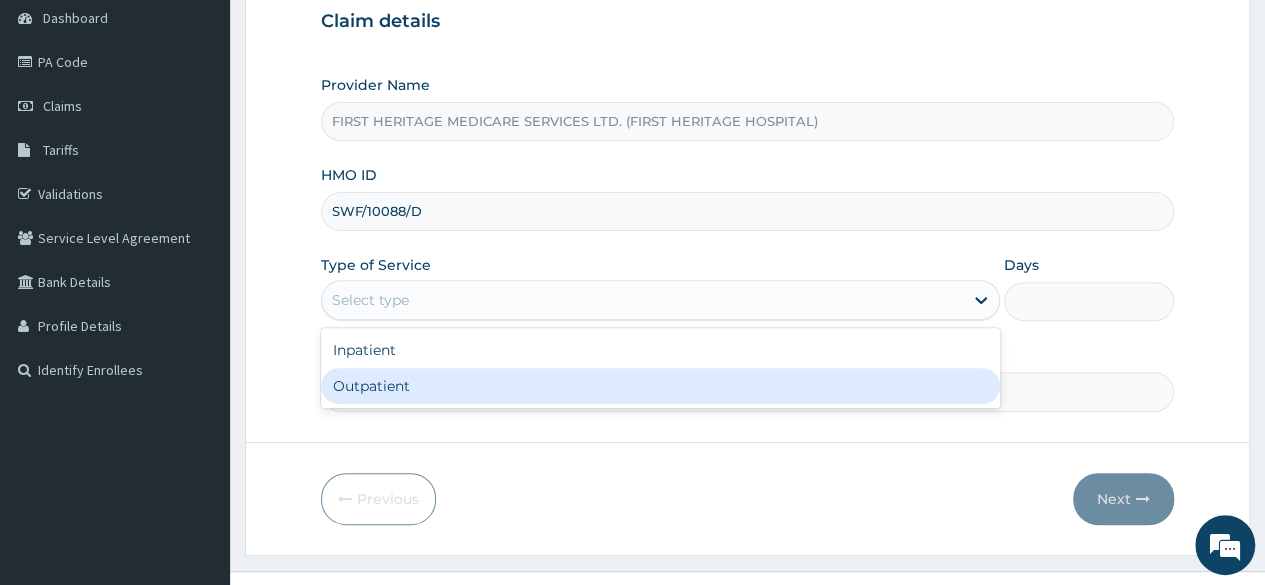 click on "Outpatient" at bounding box center (660, 386) 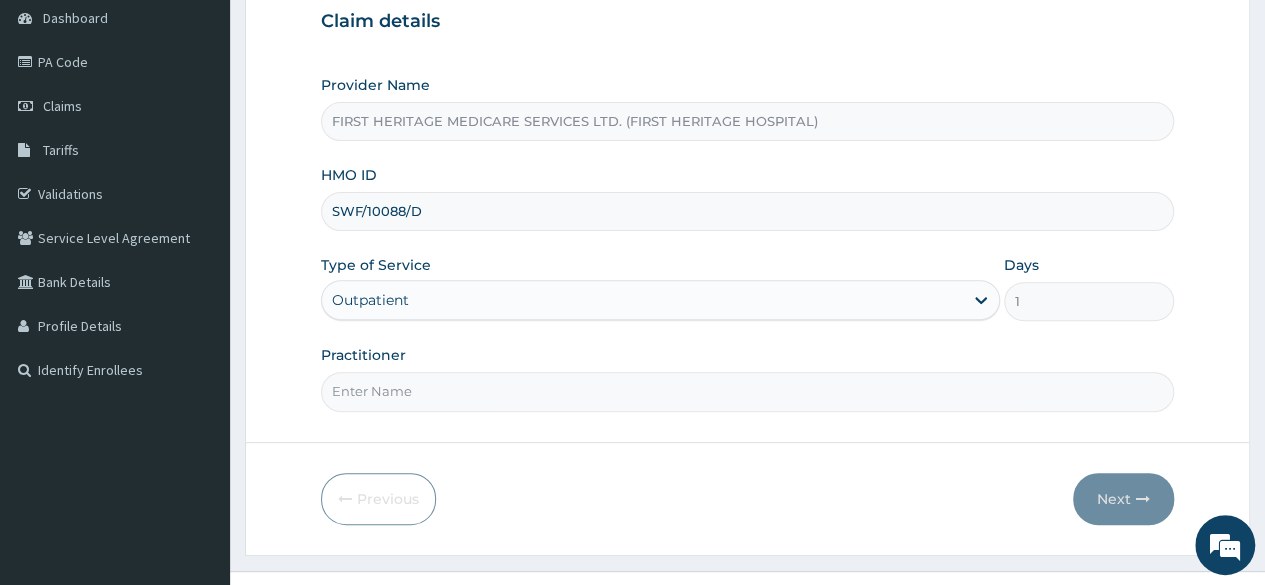 click on "Practitioner" at bounding box center [747, 391] 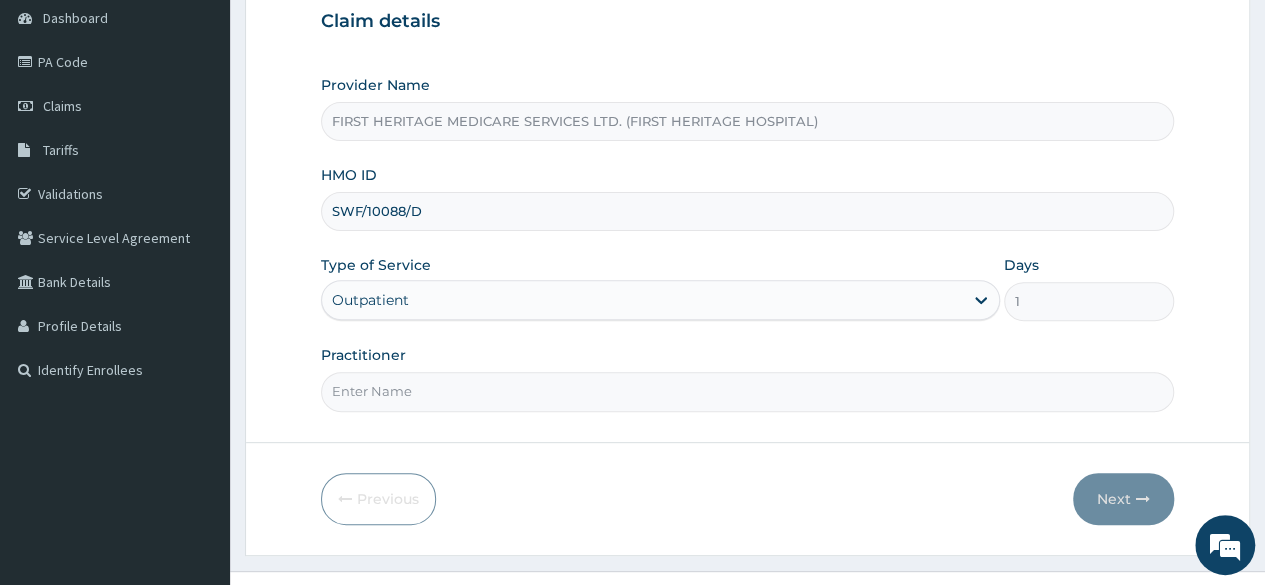 type on "DR LUKE ONWE" 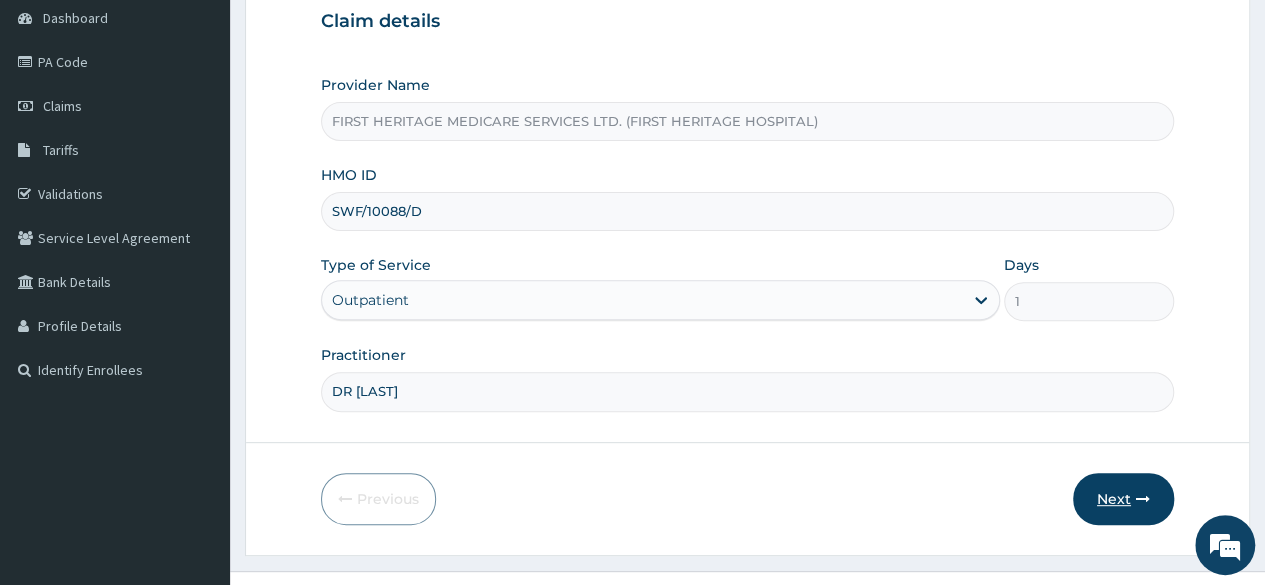 click on "Next" at bounding box center (1123, 499) 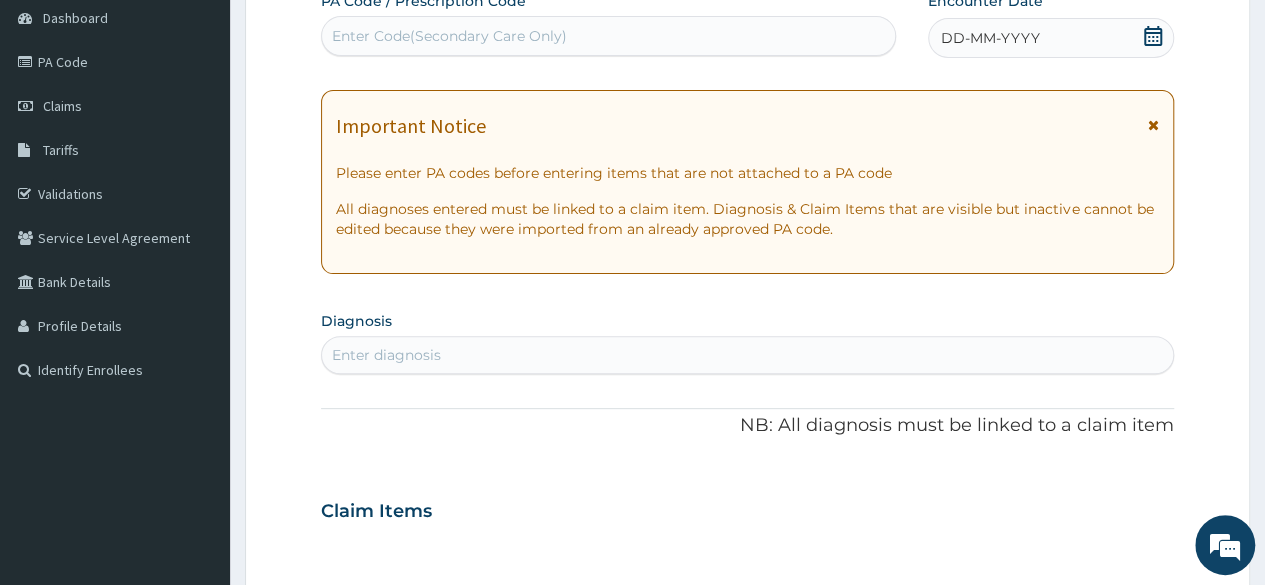 click on "Enter Code(Secondary Care Only)" at bounding box center [449, 36] 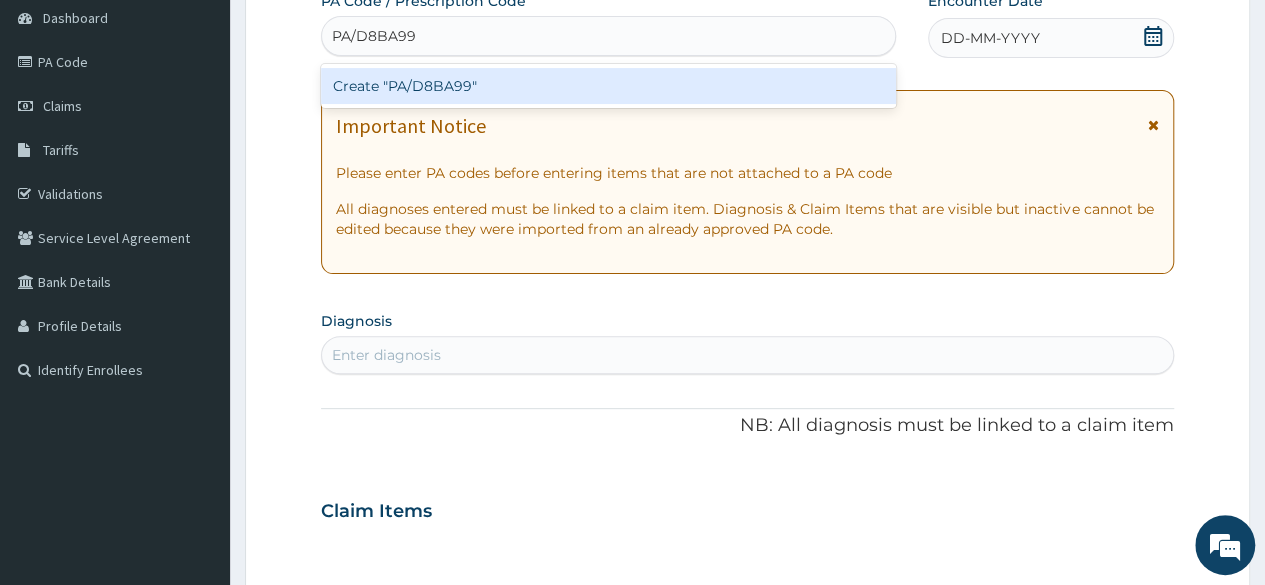 click on "Create "PA/D8BA99"" at bounding box center (608, 86) 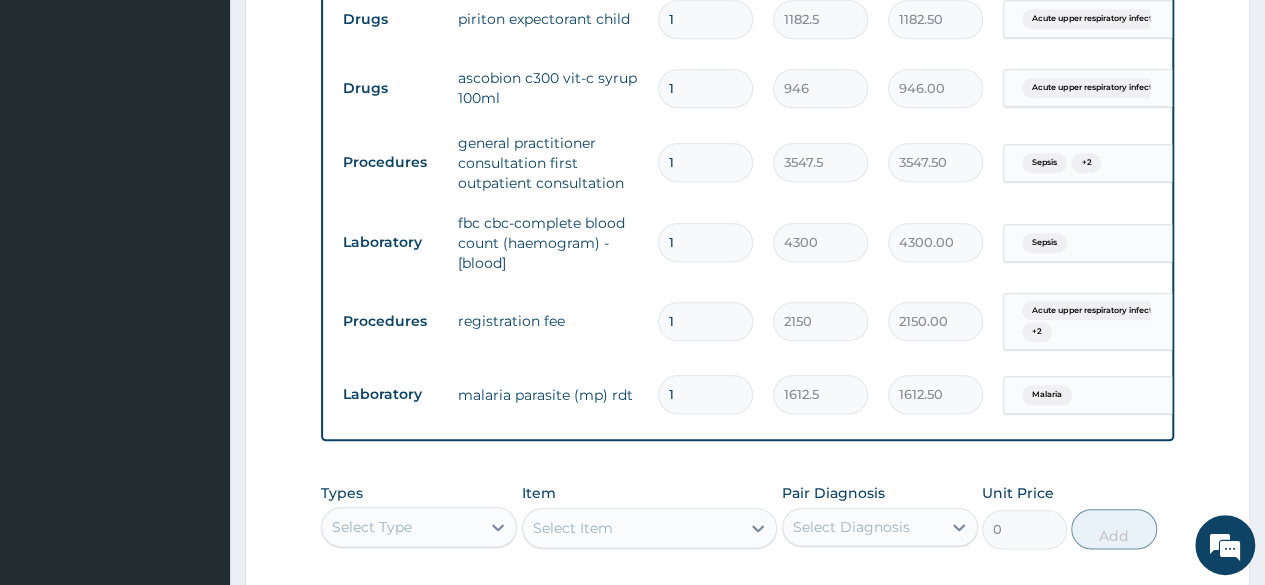 scroll, scrollTop: 982, scrollLeft: 0, axis: vertical 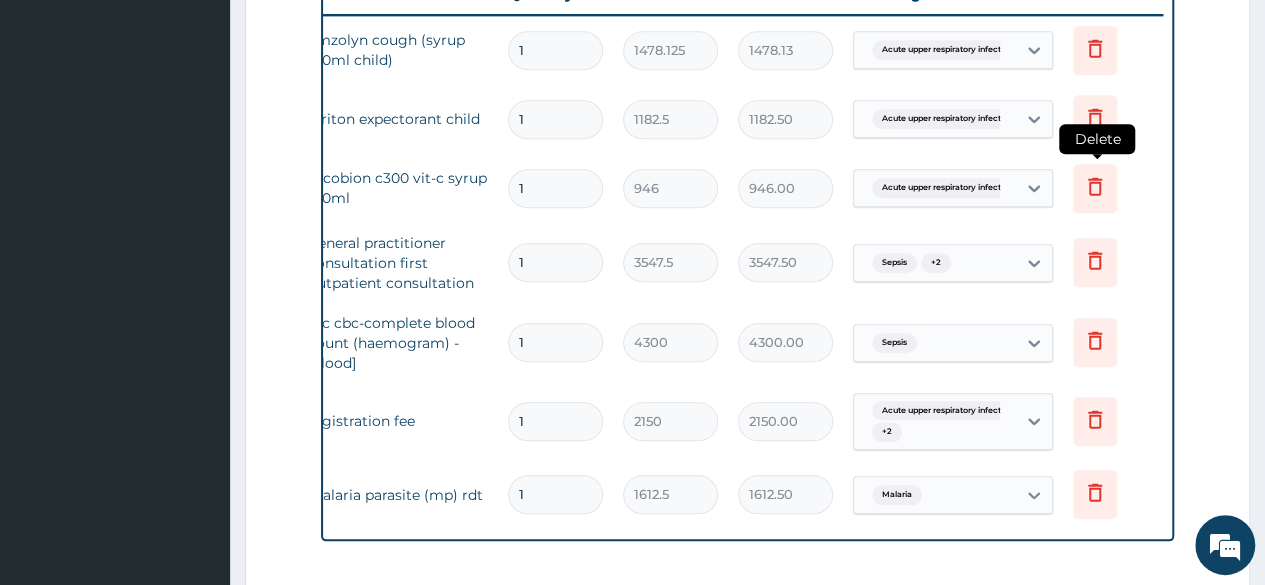 click 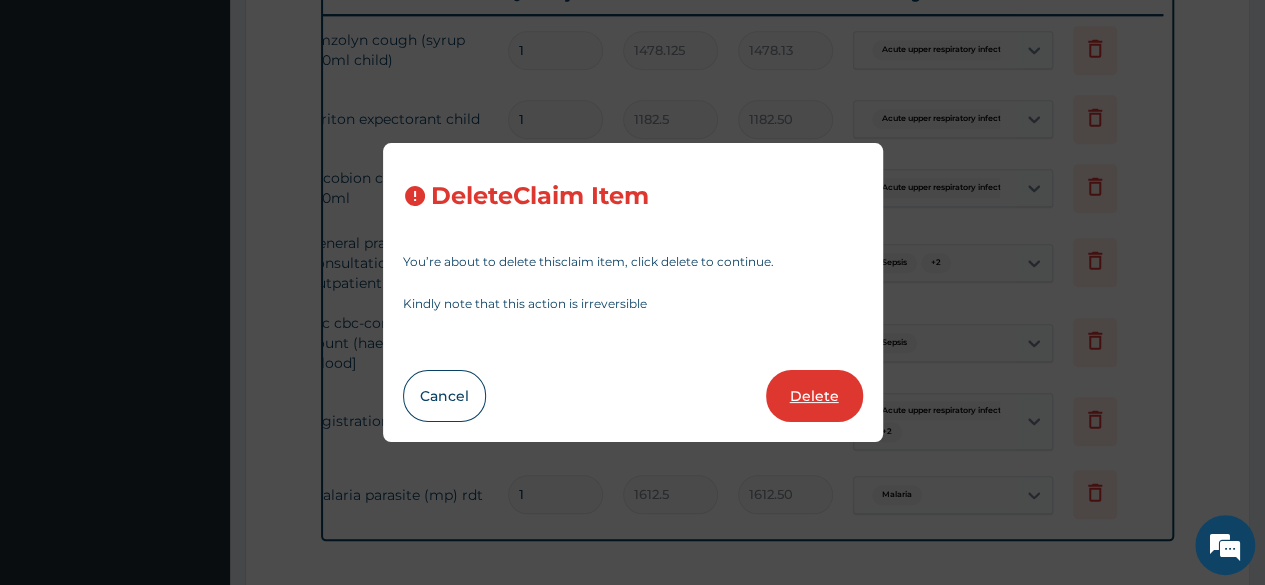 click on "Delete" at bounding box center (814, 396) 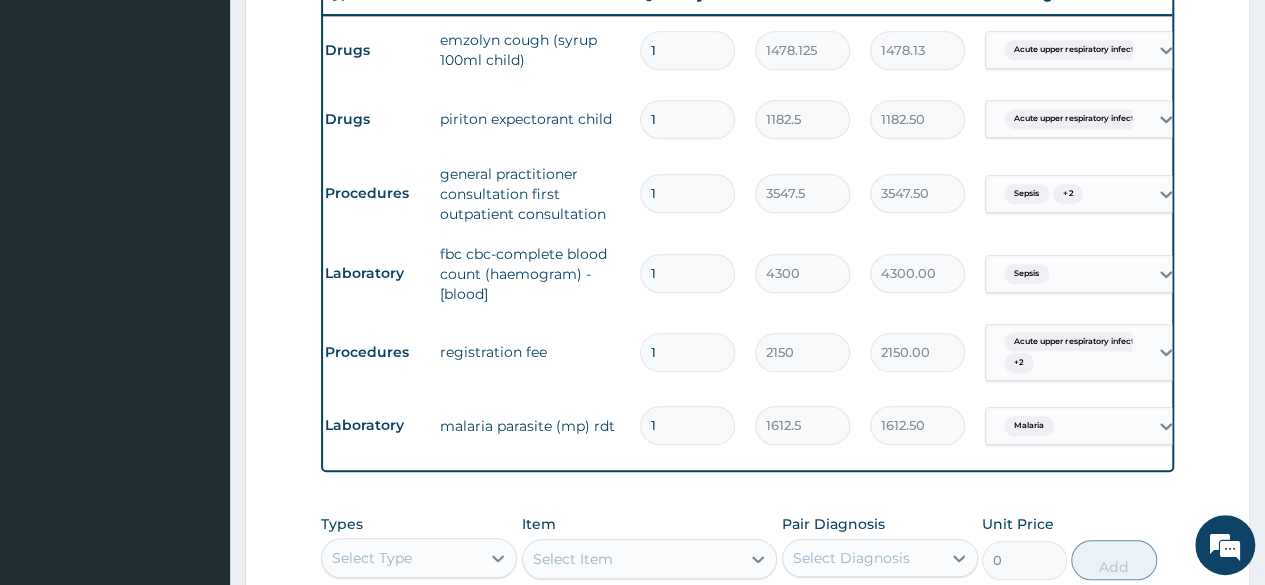 scroll, scrollTop: 0, scrollLeft: 0, axis: both 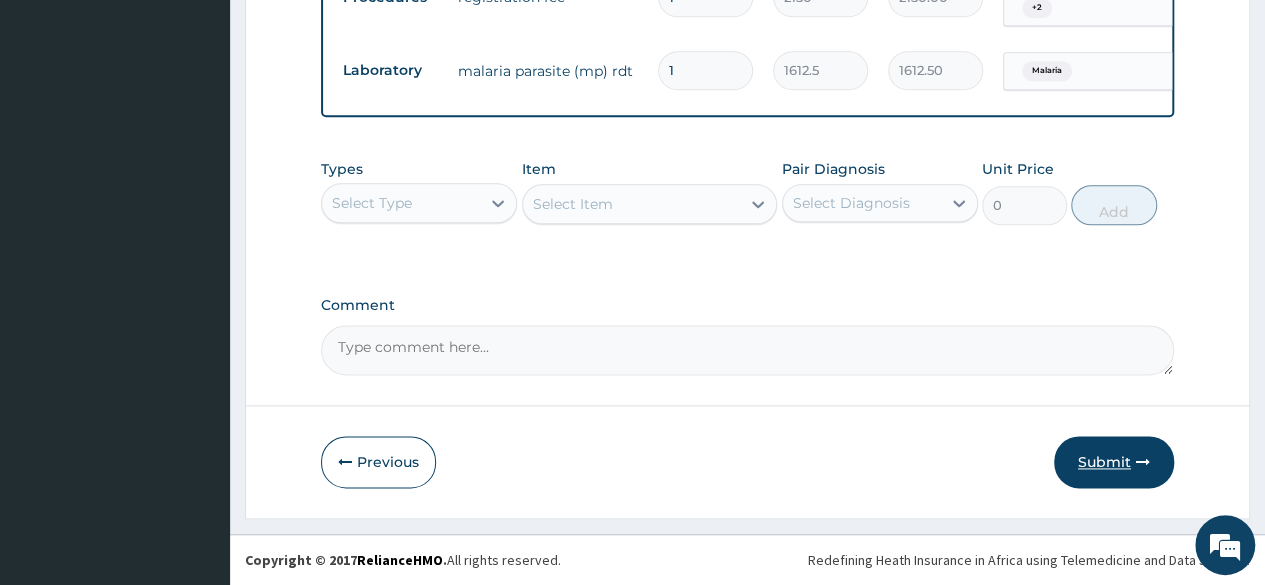 click on "Submit" at bounding box center [1114, 462] 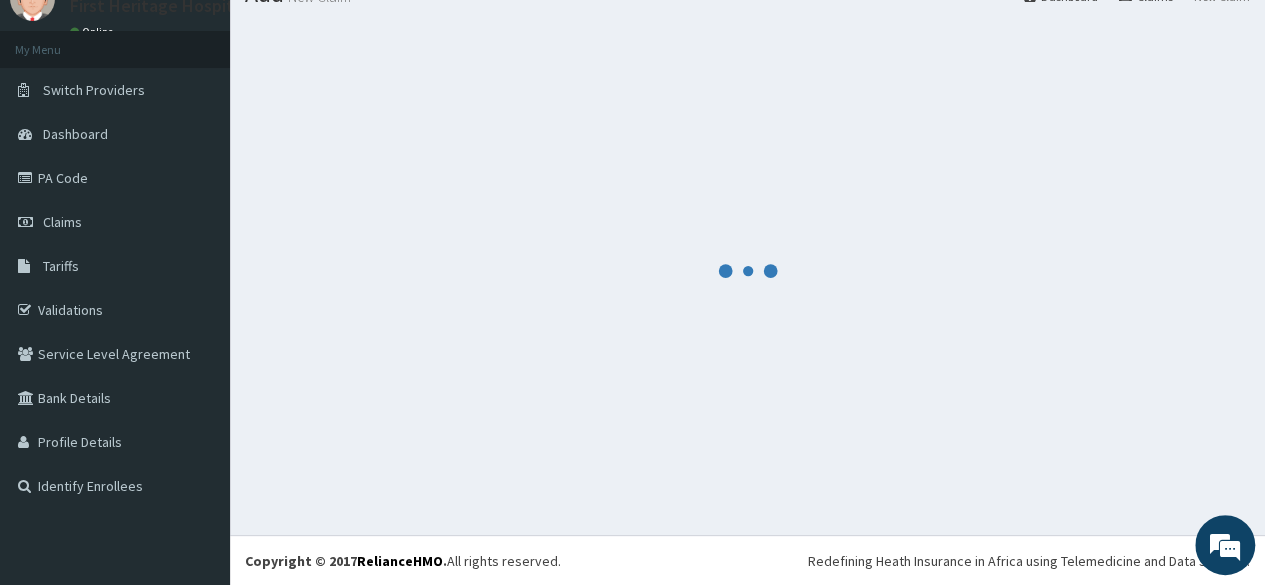 scroll, scrollTop: 1150, scrollLeft: 0, axis: vertical 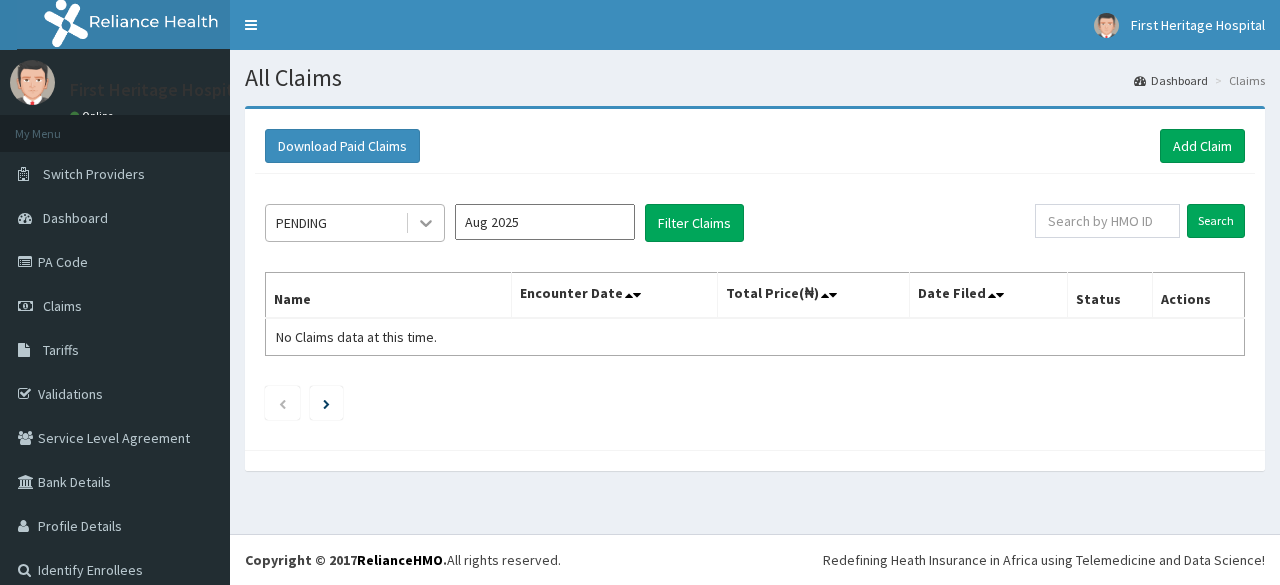 click 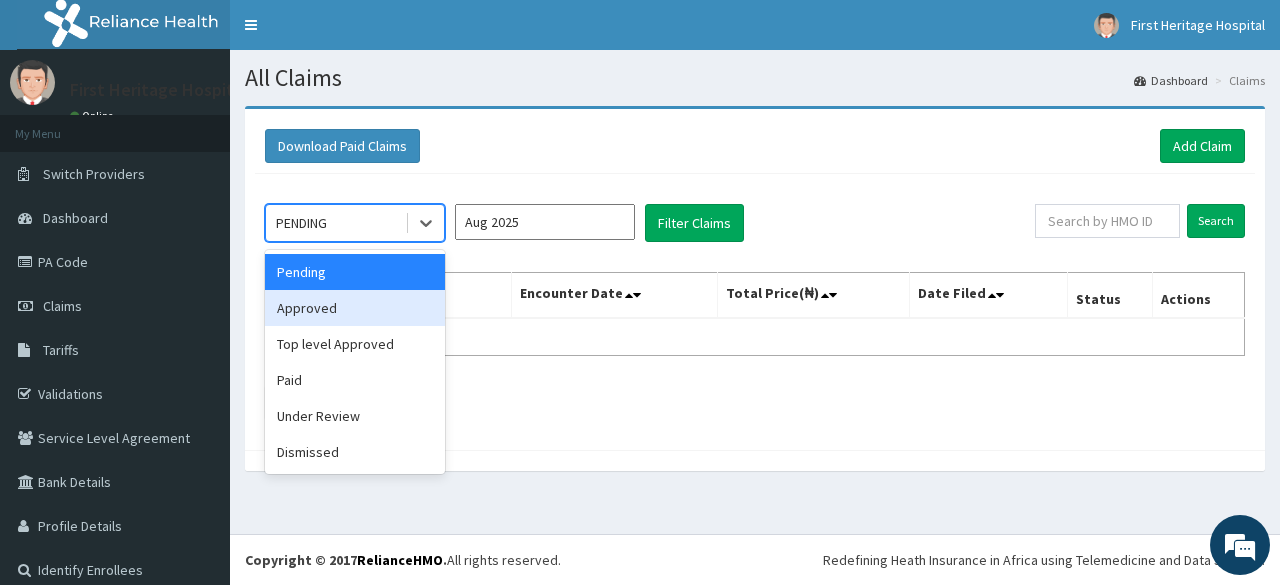 click on "Approved" at bounding box center [355, 308] 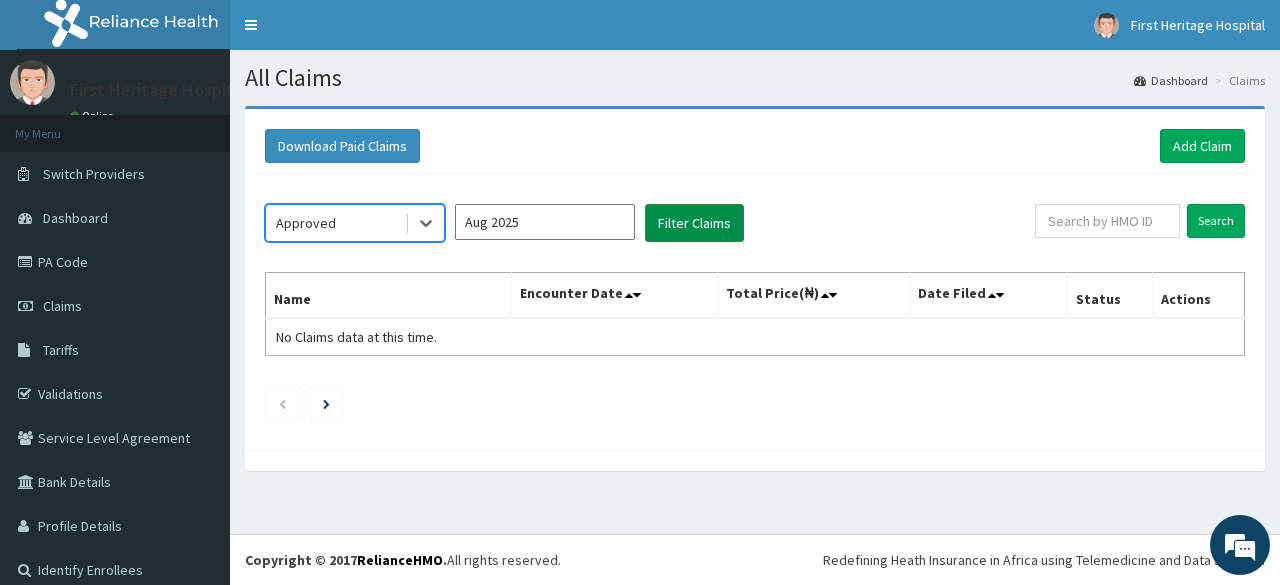 click on "Filter Claims" at bounding box center (694, 223) 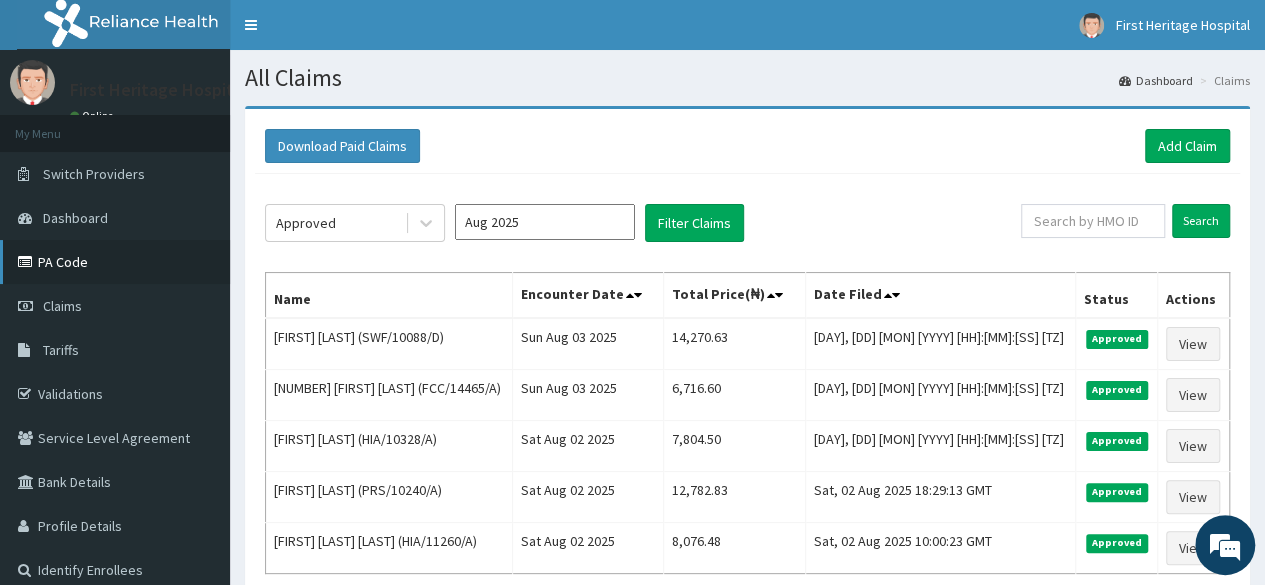 click on "PA Code" at bounding box center [115, 262] 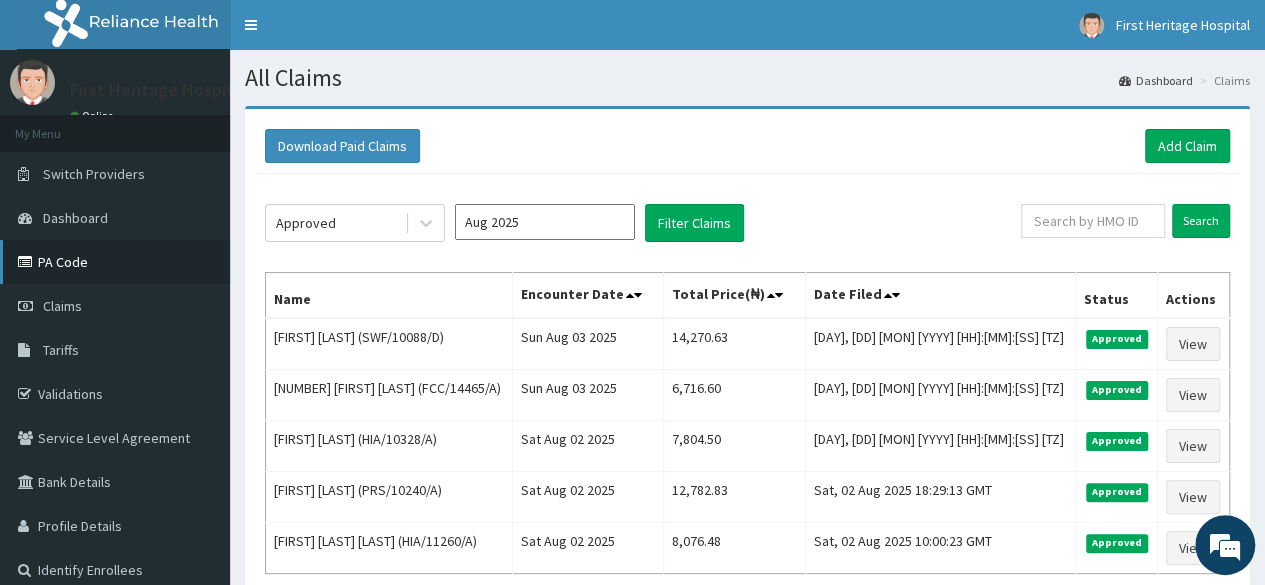 scroll, scrollTop: 0, scrollLeft: 0, axis: both 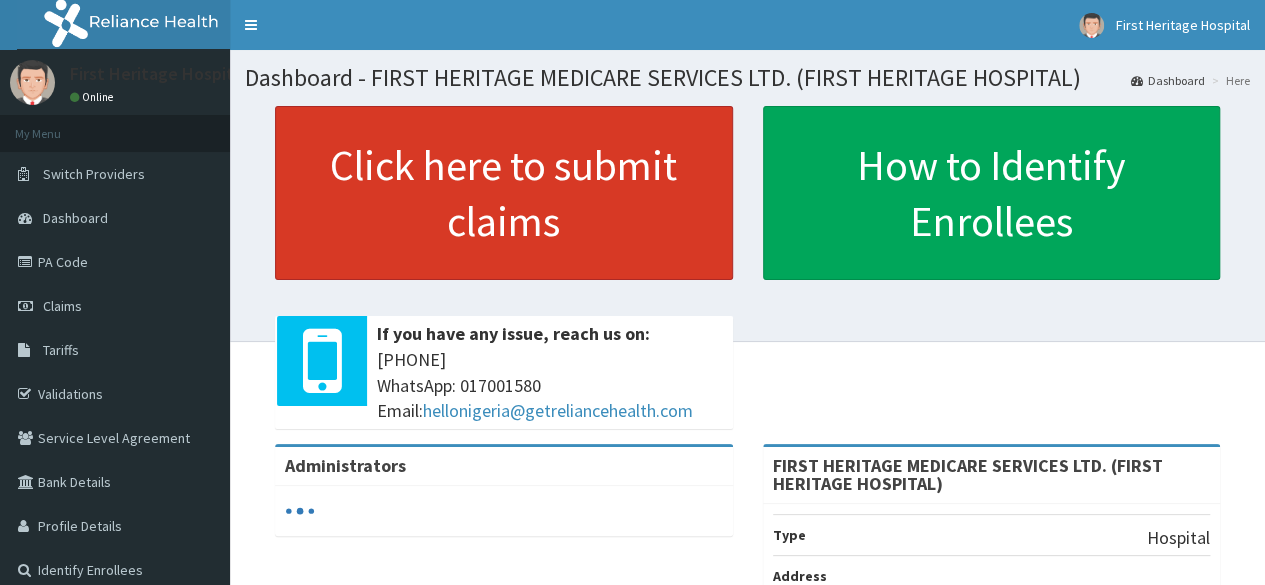 click on "Click here to submit claims" at bounding box center [504, 193] 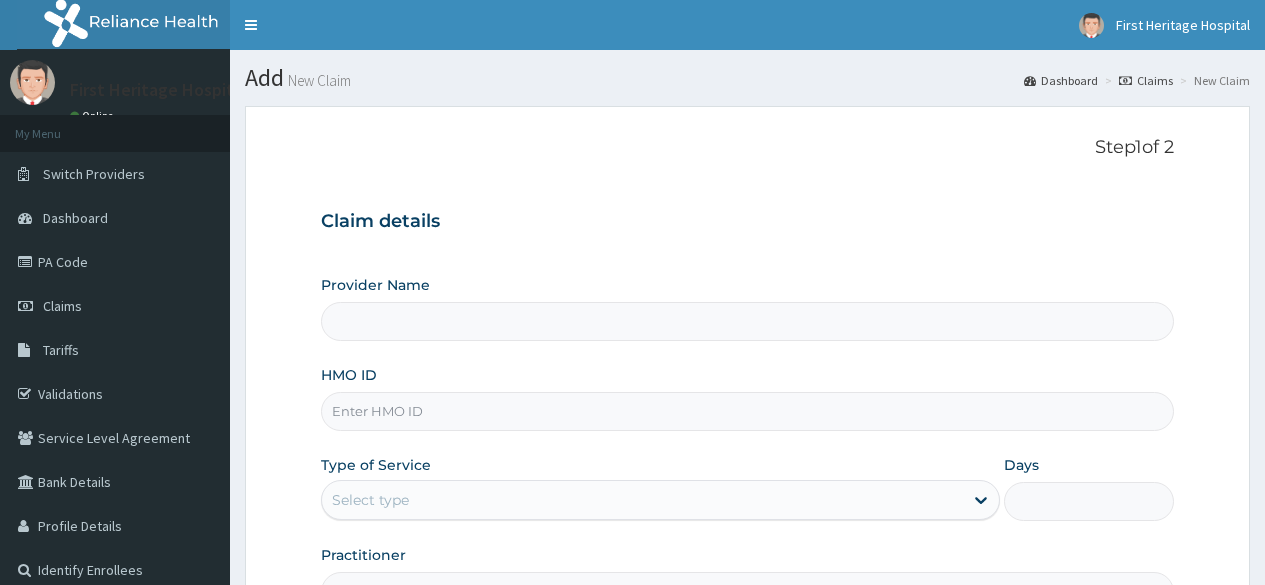 scroll, scrollTop: 0, scrollLeft: 0, axis: both 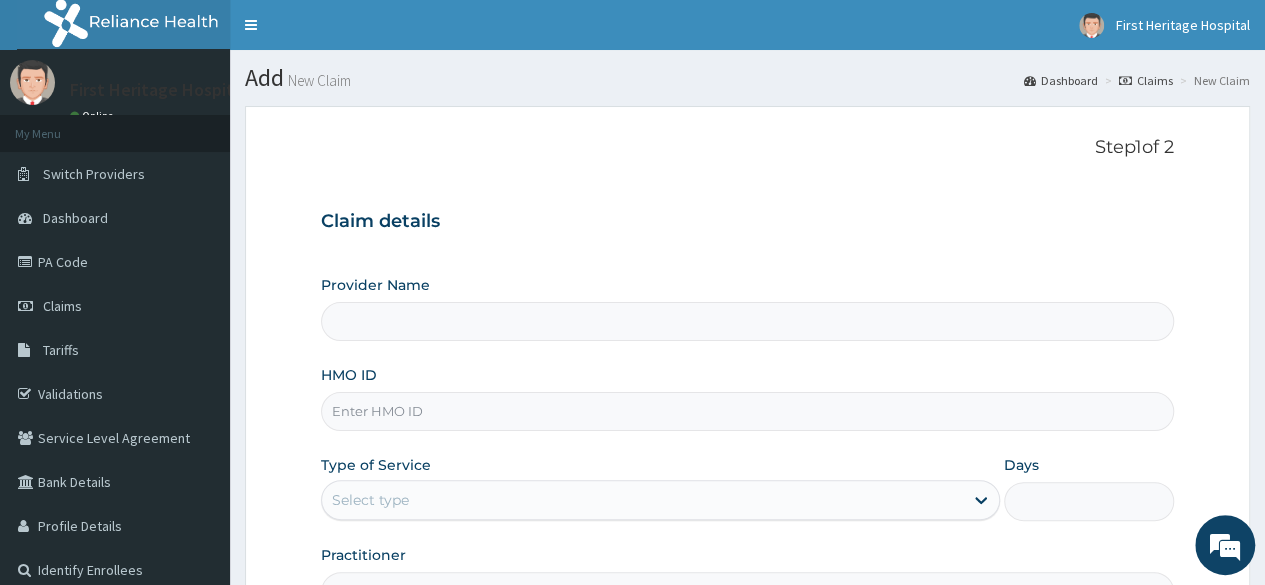 type on "FIRST HERITAGE MEDICARE SERVICES LTD. (FIRST HERITAGE HOSPITAL)" 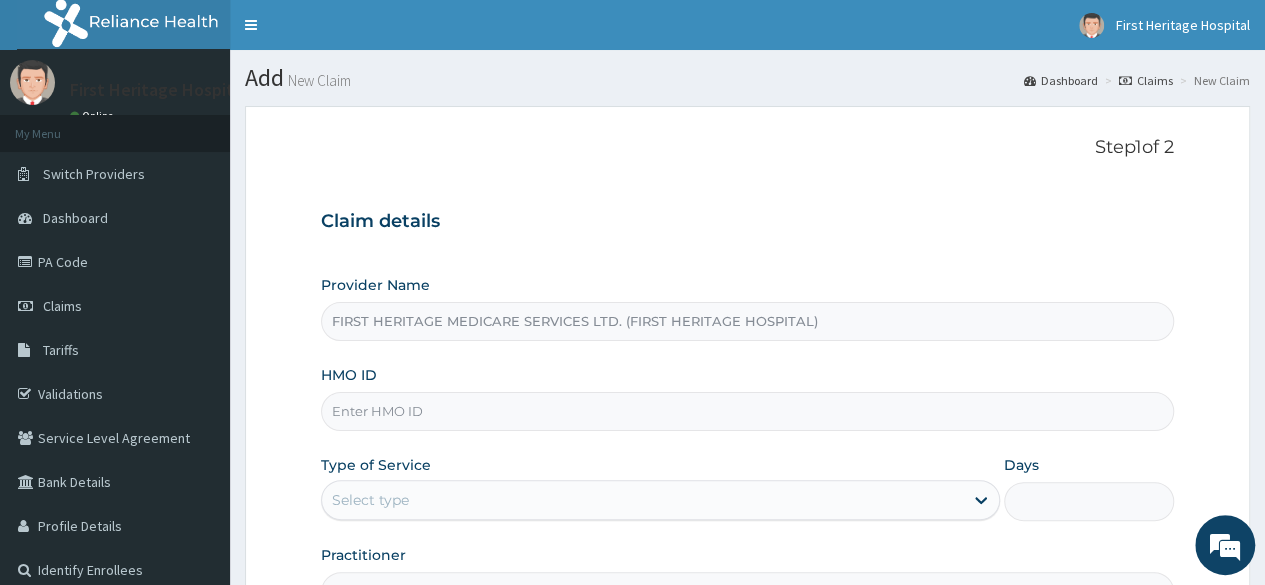 click on "HMO ID" at bounding box center (747, 411) 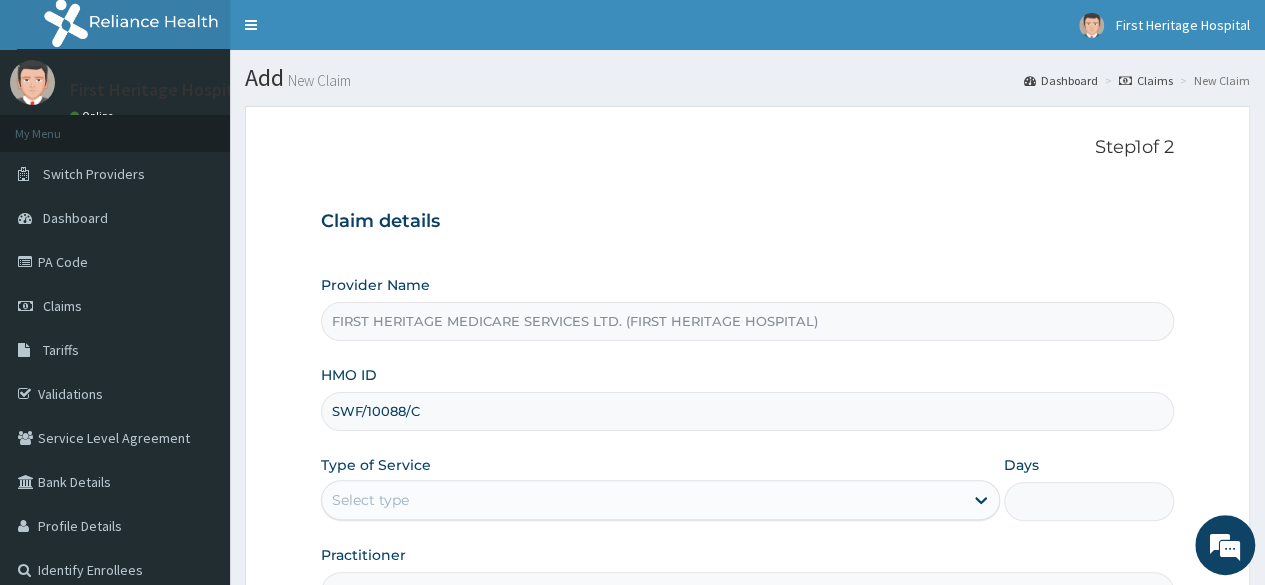 scroll, scrollTop: 0, scrollLeft: 0, axis: both 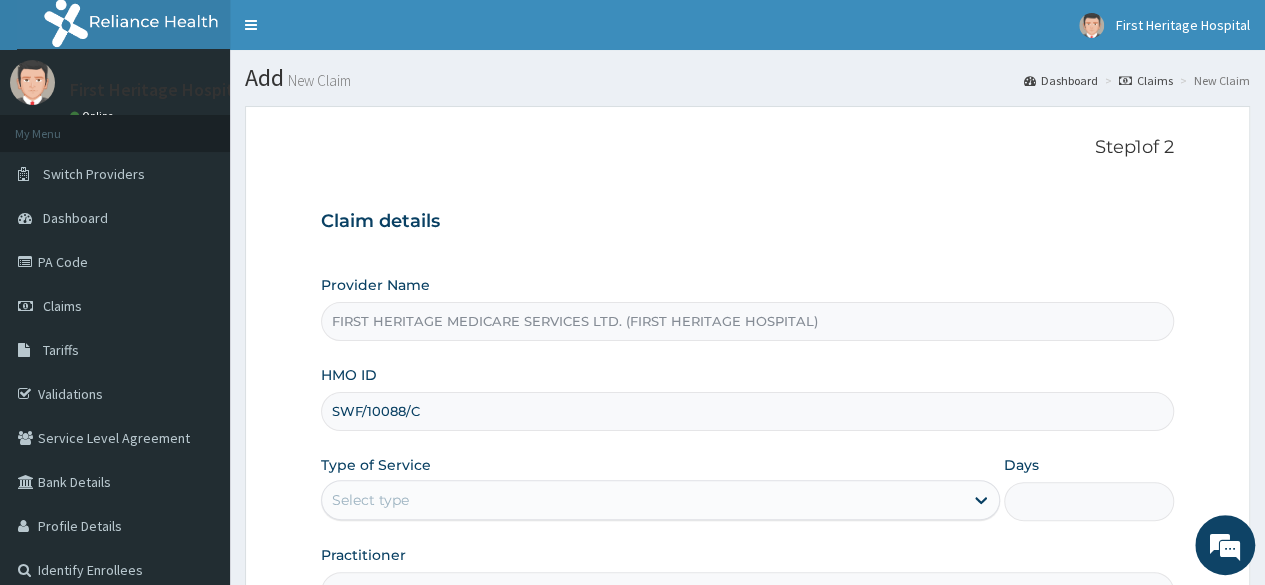 type on "SWF/10088/C" 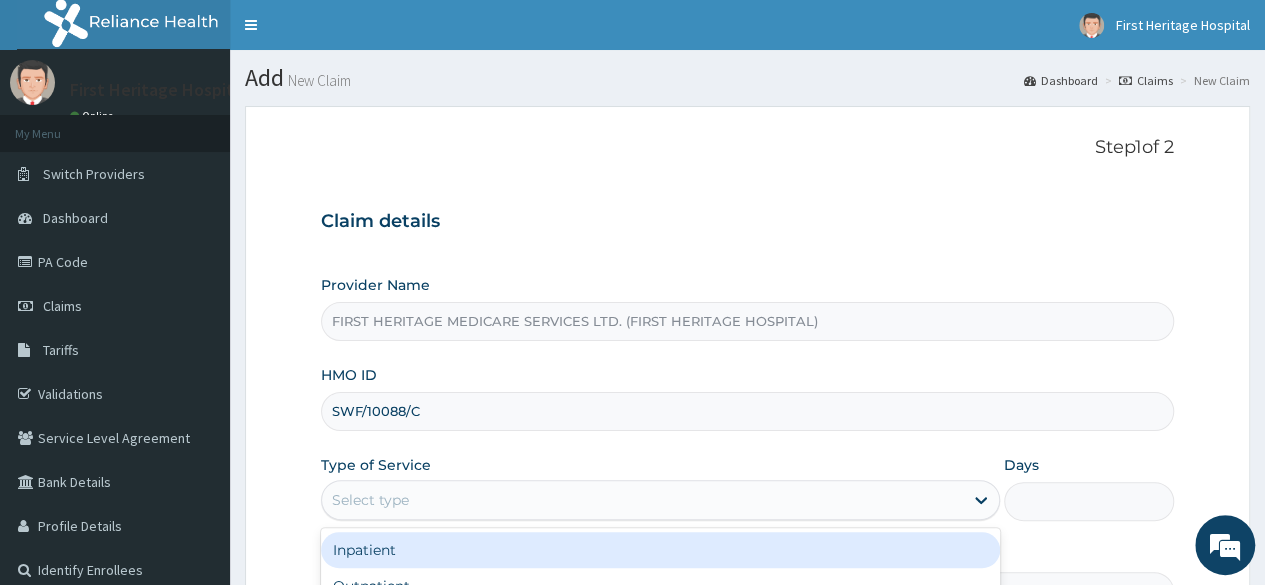 click on "Select type" at bounding box center [642, 500] 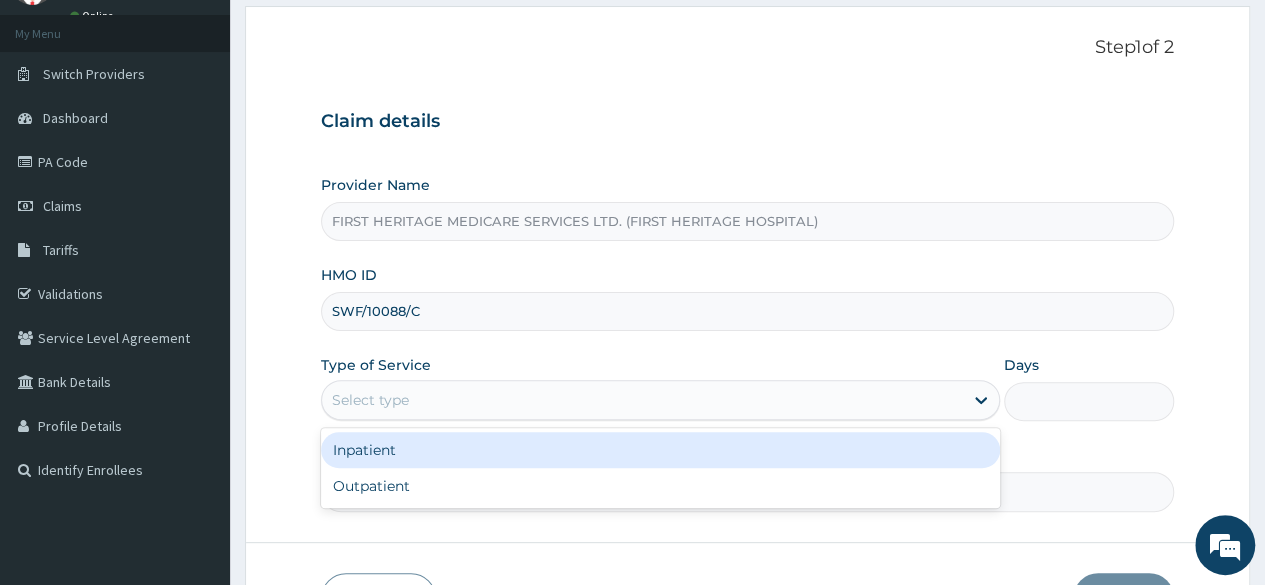 scroll, scrollTop: 200, scrollLeft: 0, axis: vertical 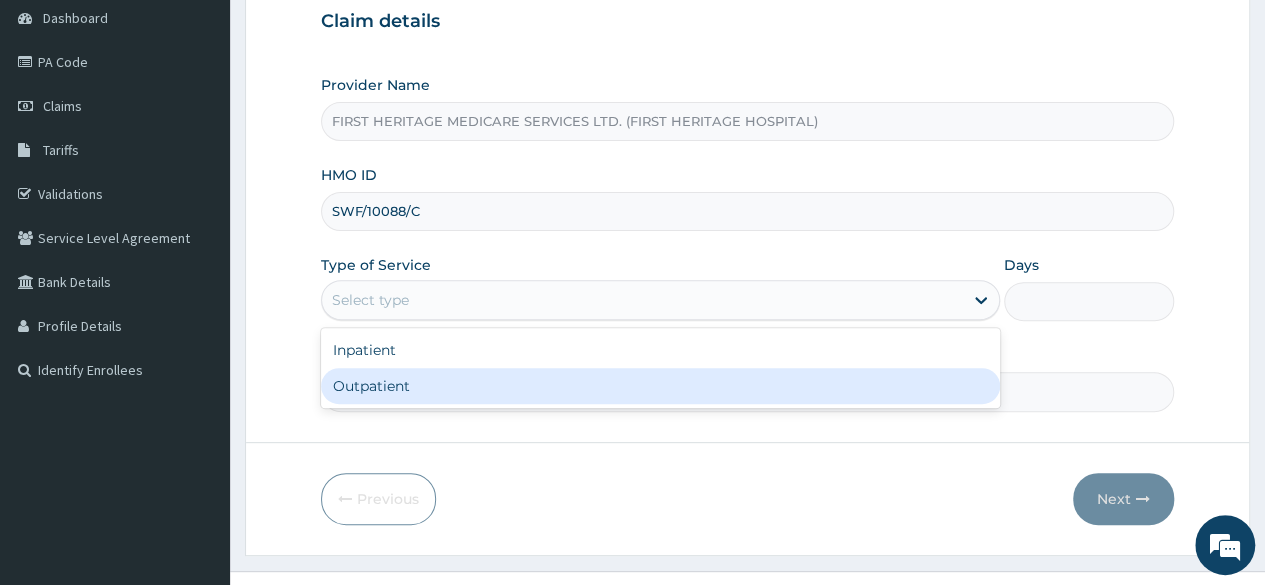 click on "Outpatient" at bounding box center [660, 386] 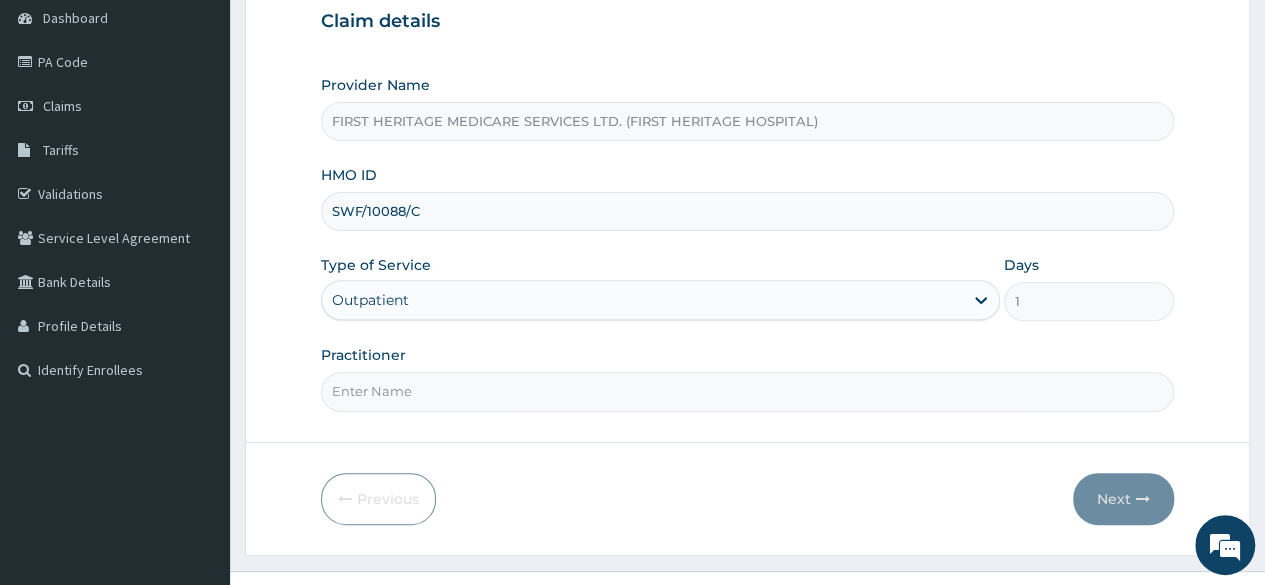 click on "Practitioner" at bounding box center [747, 391] 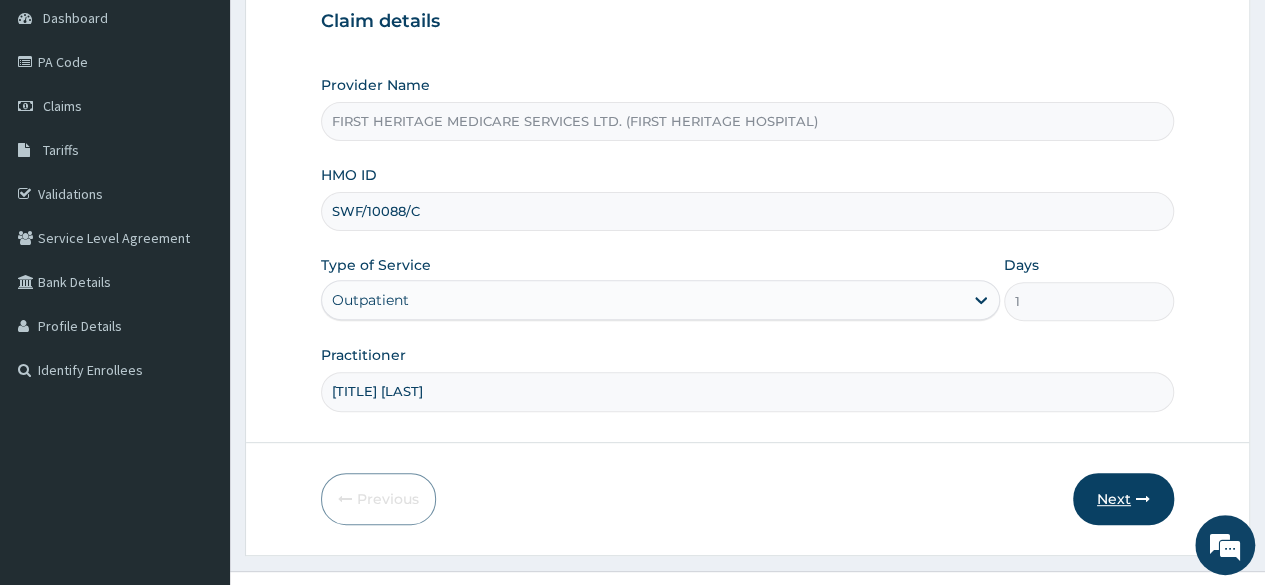 click on "Next" at bounding box center [1123, 499] 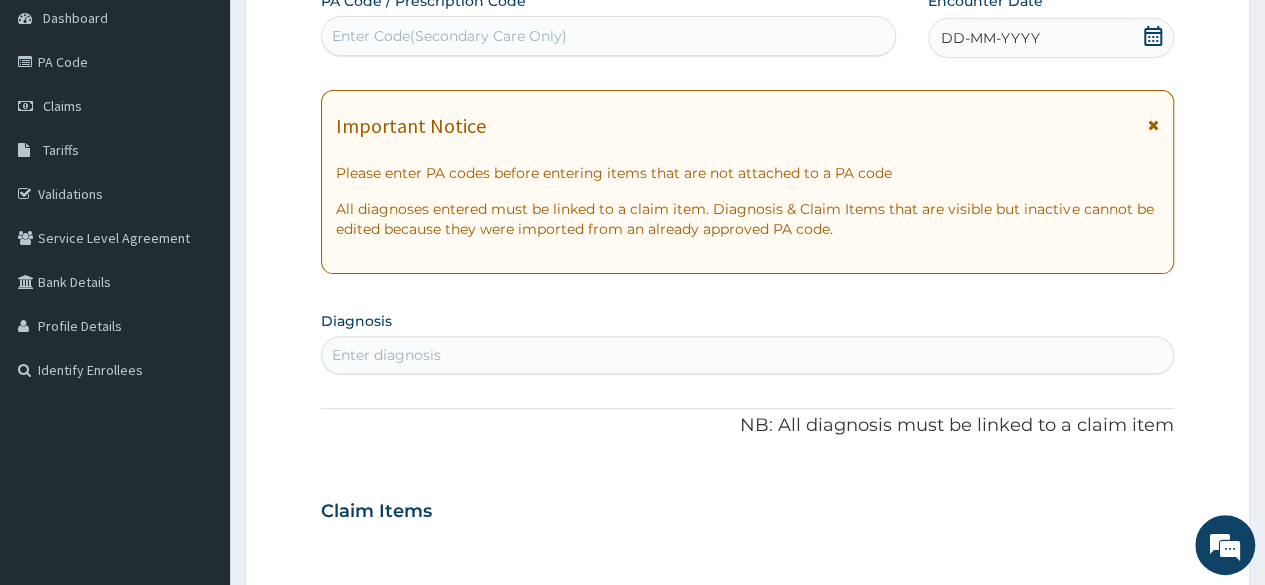 click on "Enter Code(Secondary Care Only)" at bounding box center [449, 36] 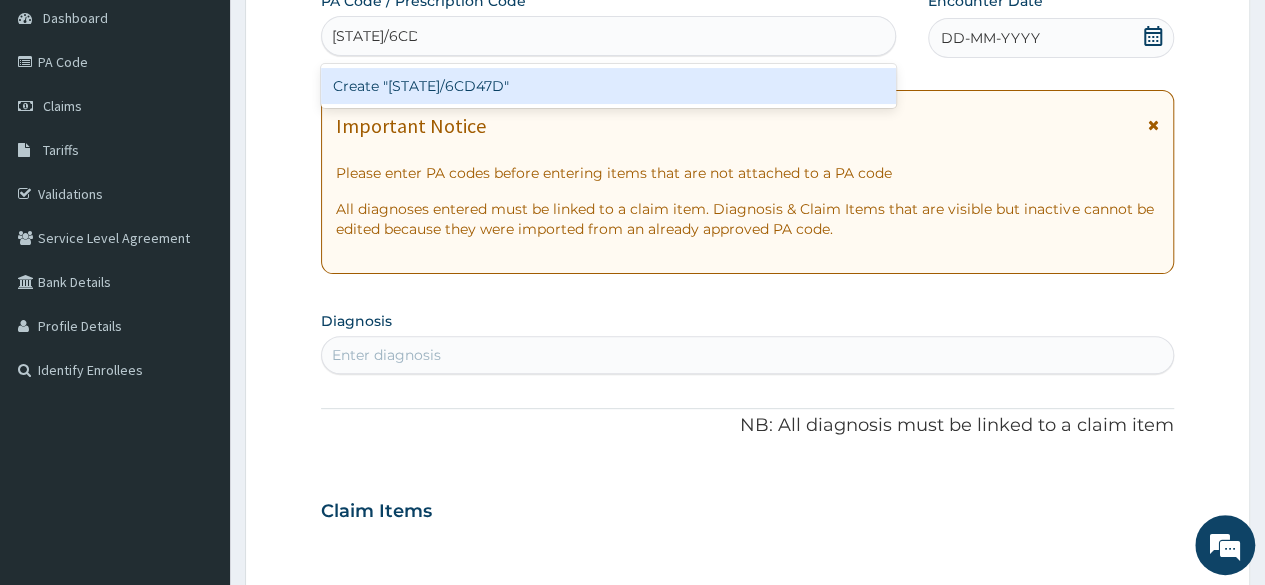 click on "Create "PA/6CD47D"" at bounding box center [608, 86] 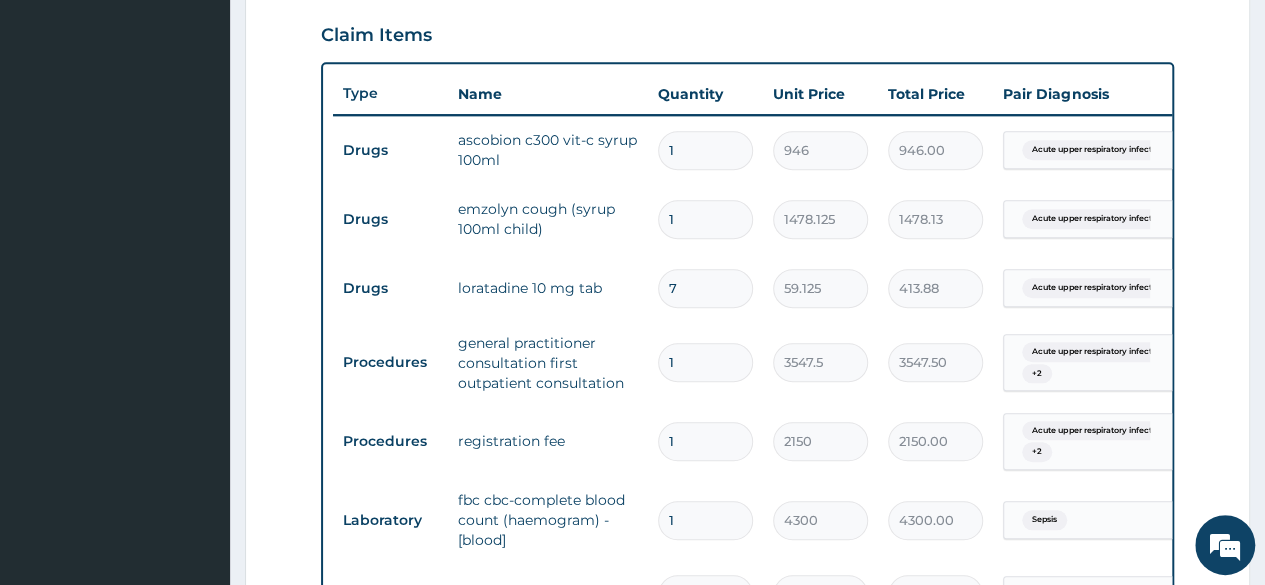 scroll, scrollTop: 782, scrollLeft: 0, axis: vertical 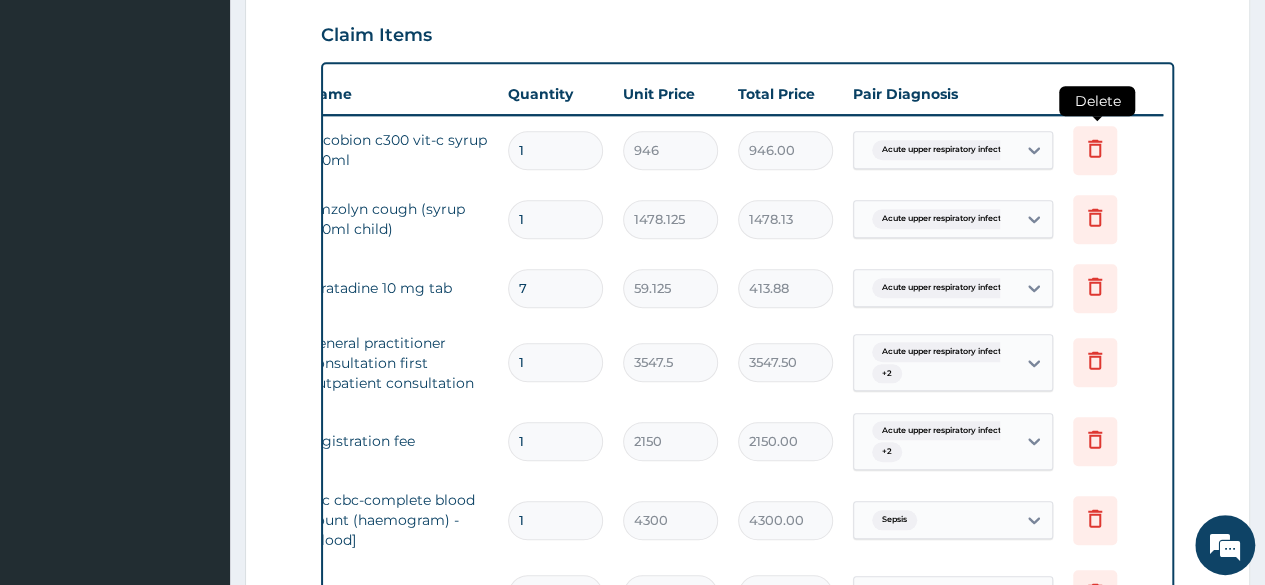 click 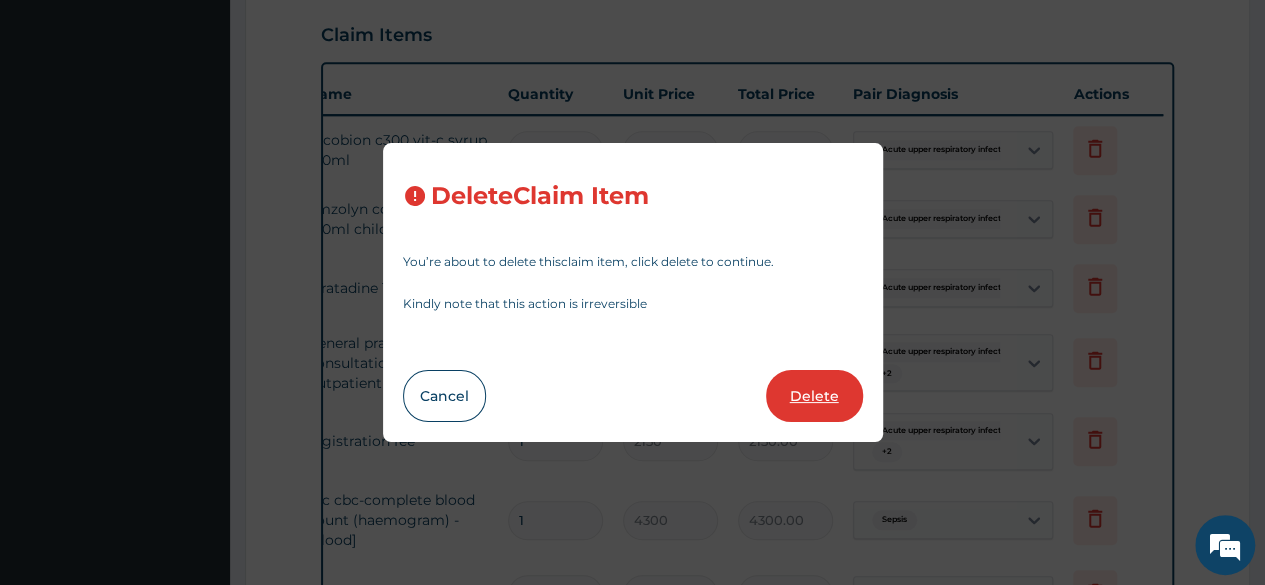 click on "Delete" at bounding box center [814, 396] 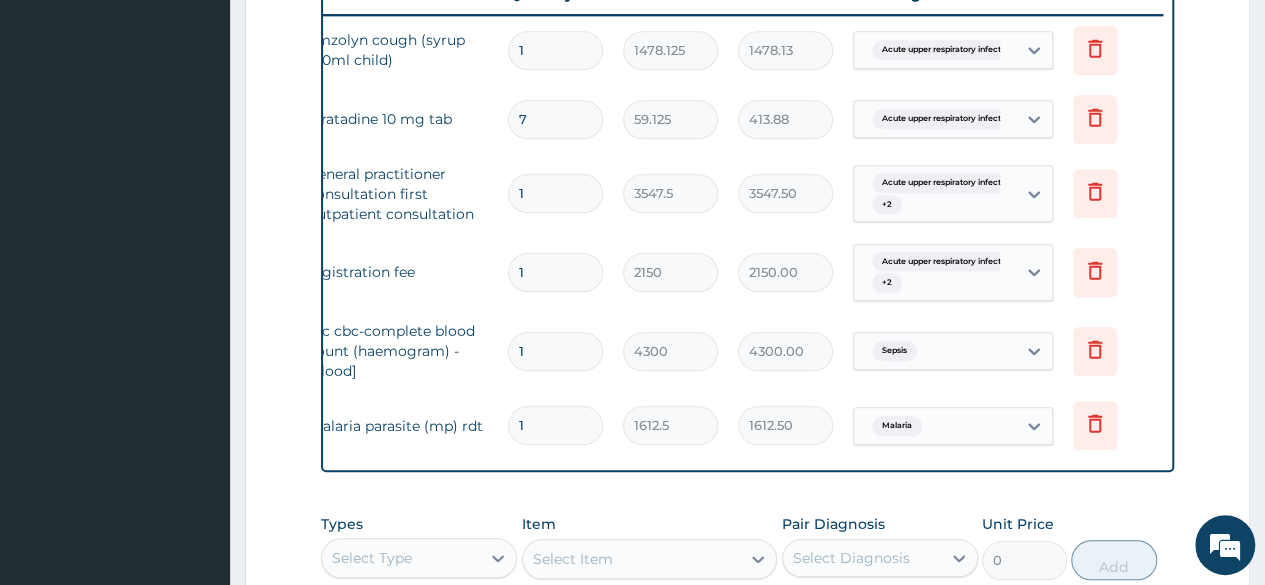 scroll, scrollTop: 882, scrollLeft: 0, axis: vertical 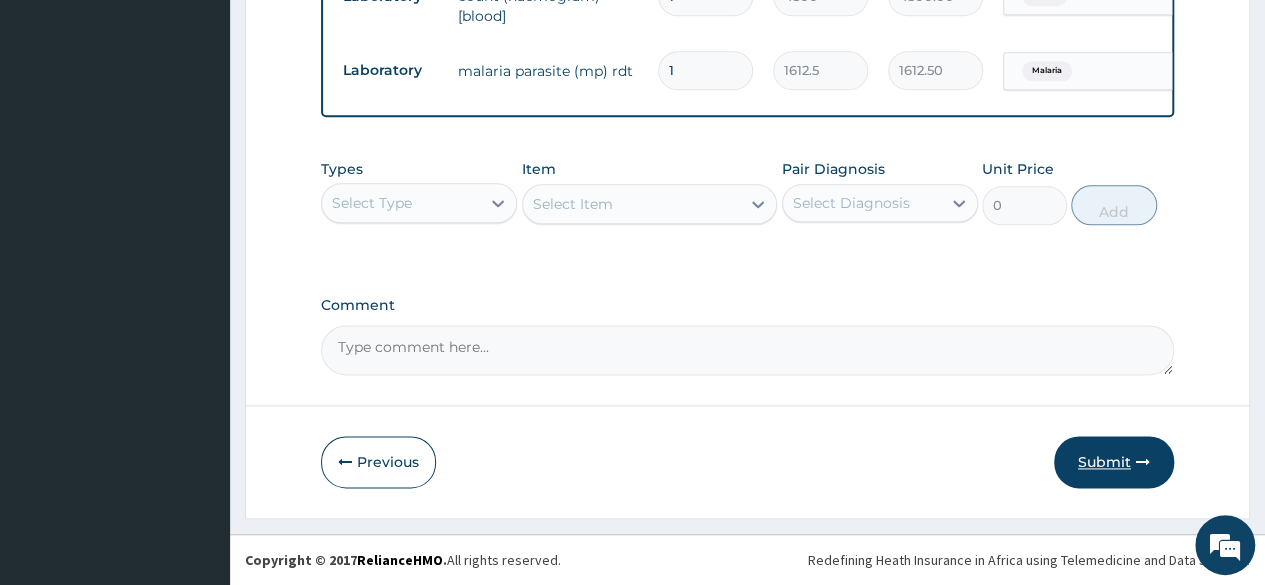 click on "Submit" at bounding box center [1114, 462] 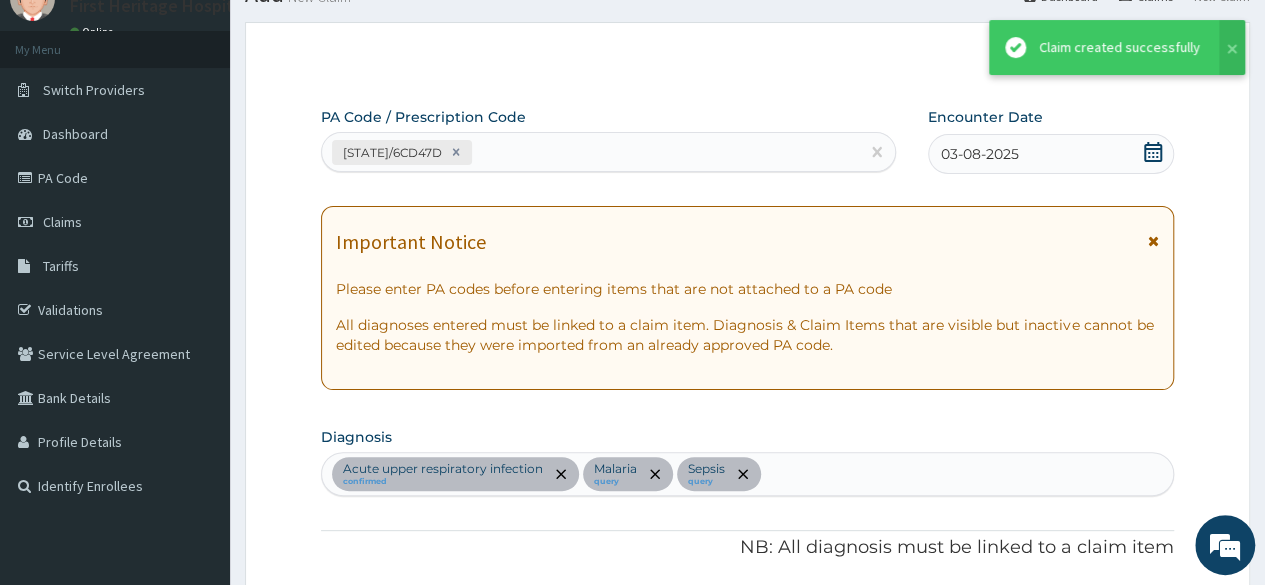 scroll, scrollTop: 1150, scrollLeft: 0, axis: vertical 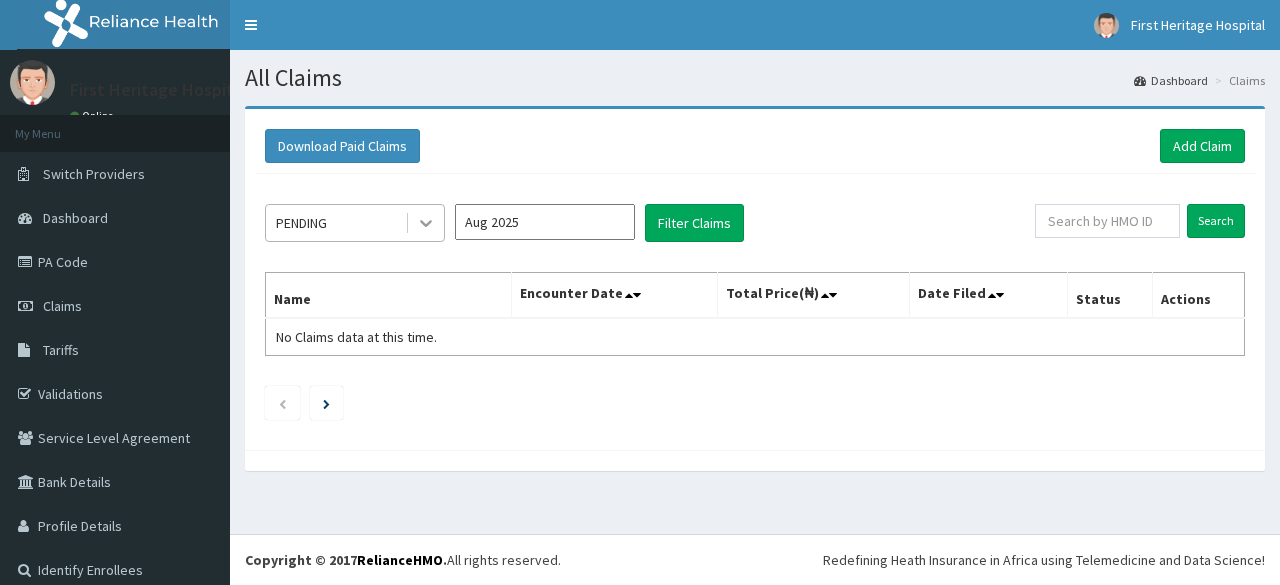 click 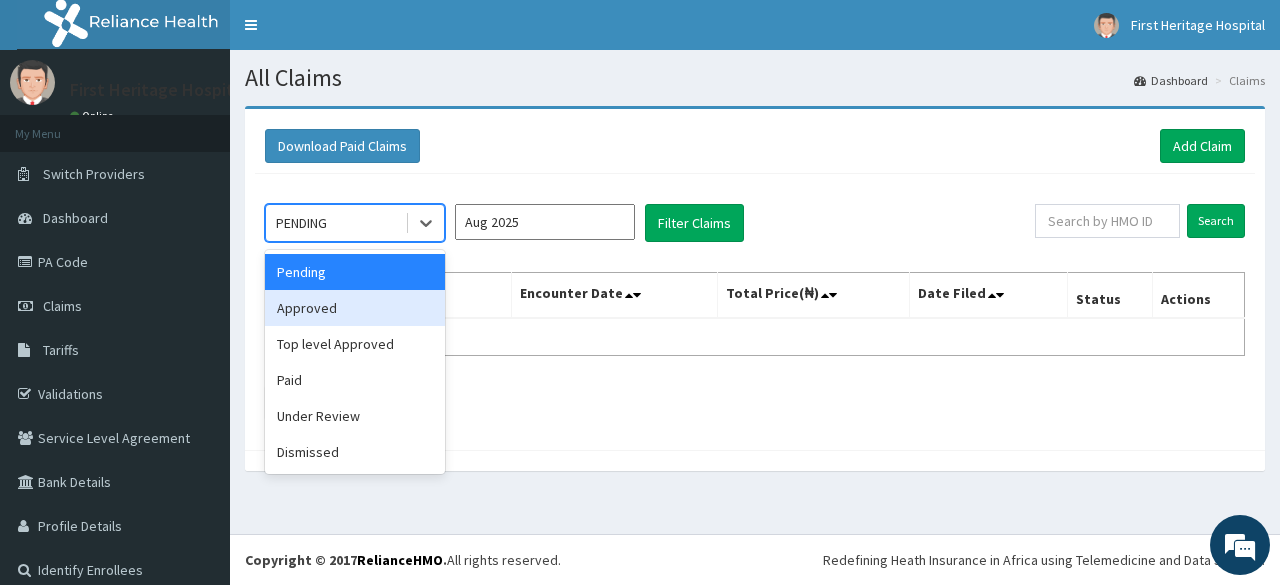 click on "Approved" at bounding box center [355, 308] 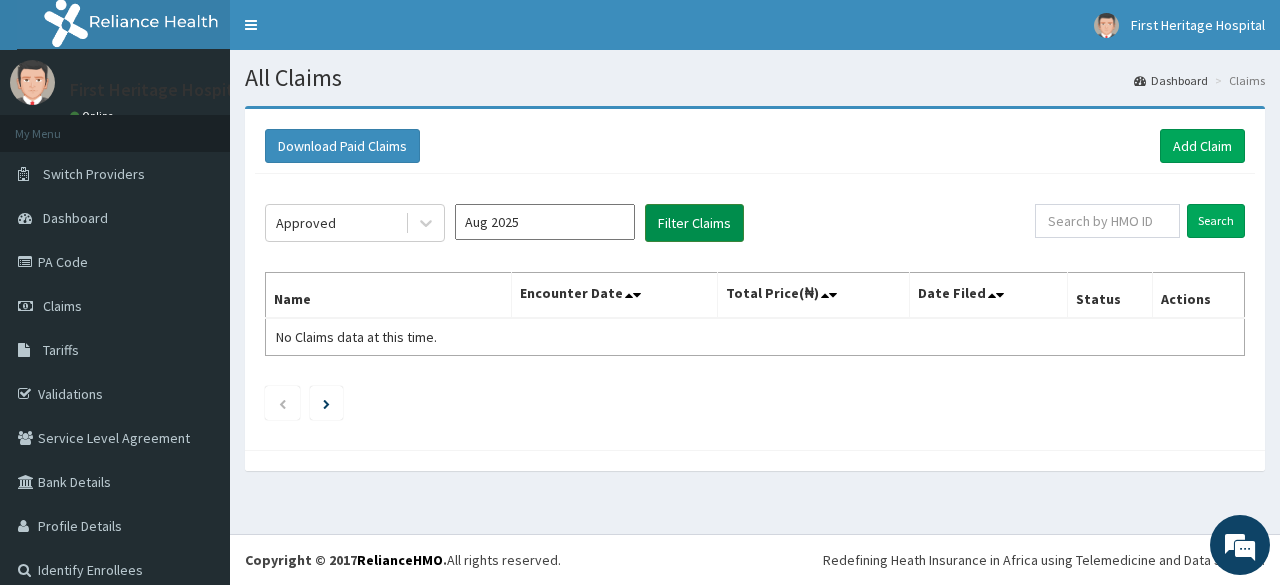 click on "Filter Claims" at bounding box center [694, 223] 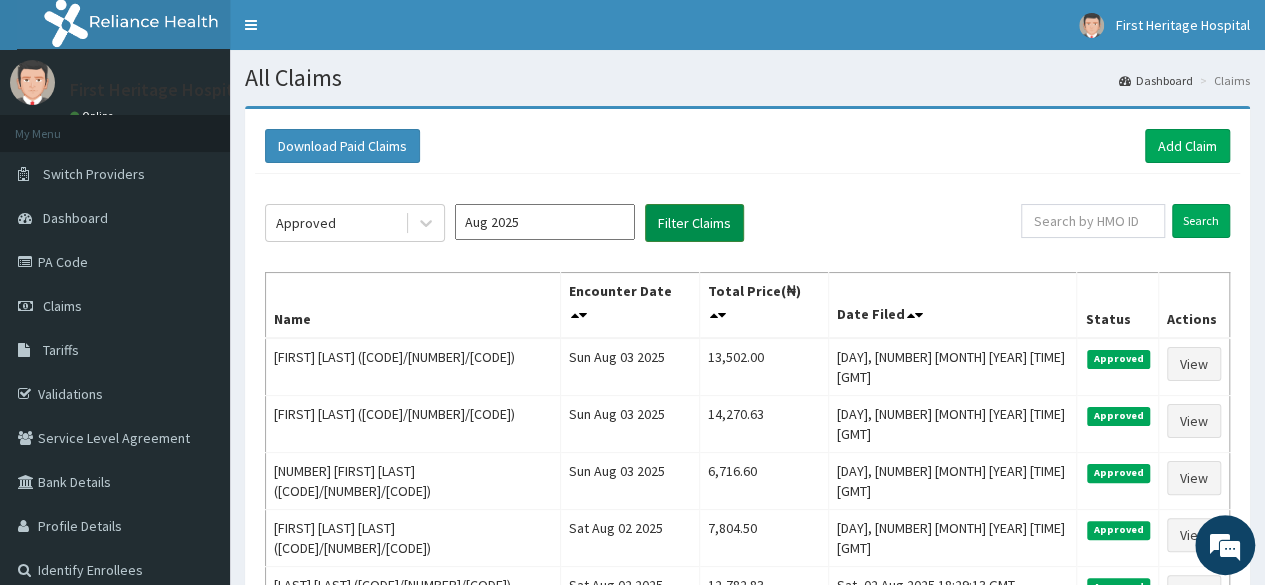 scroll, scrollTop: 0, scrollLeft: 0, axis: both 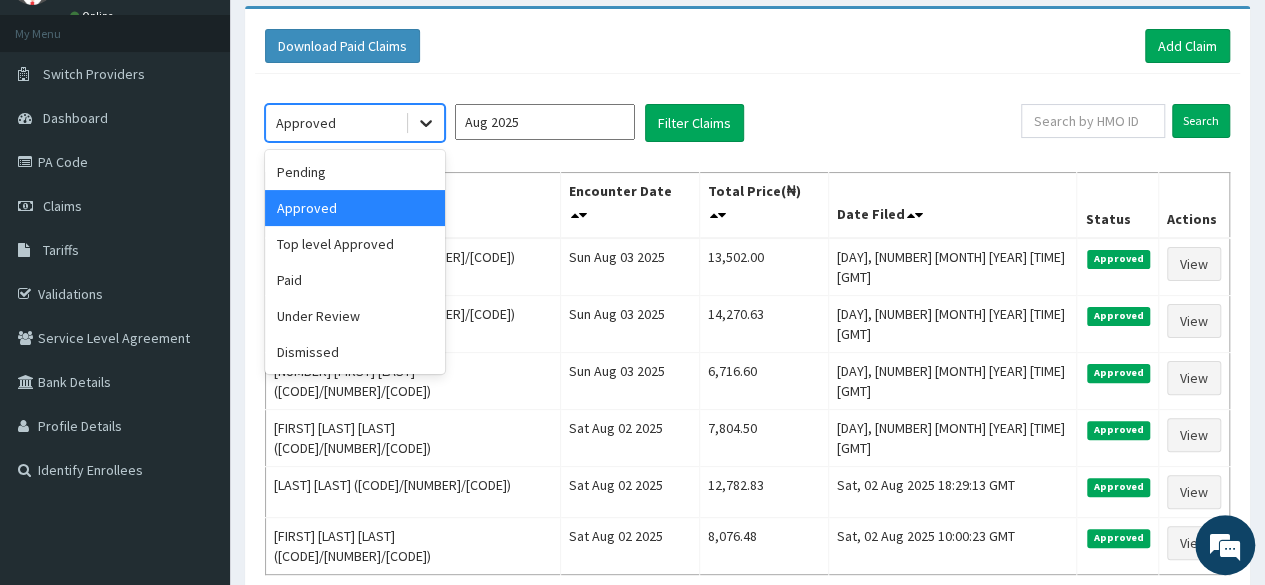 click 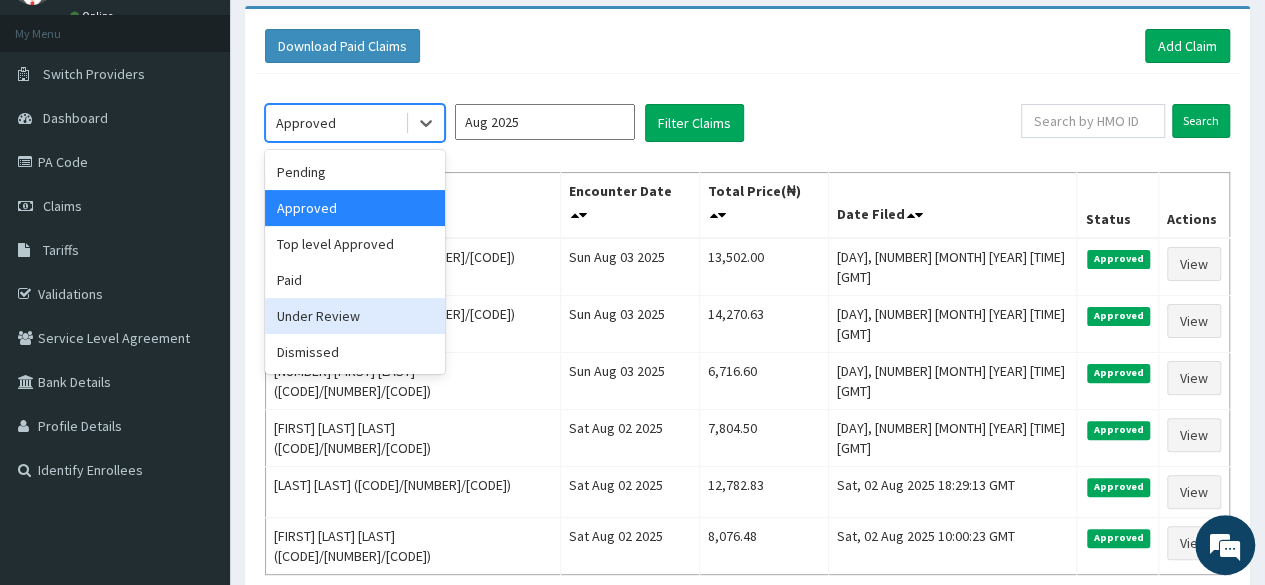 click on "Under Review" at bounding box center (355, 316) 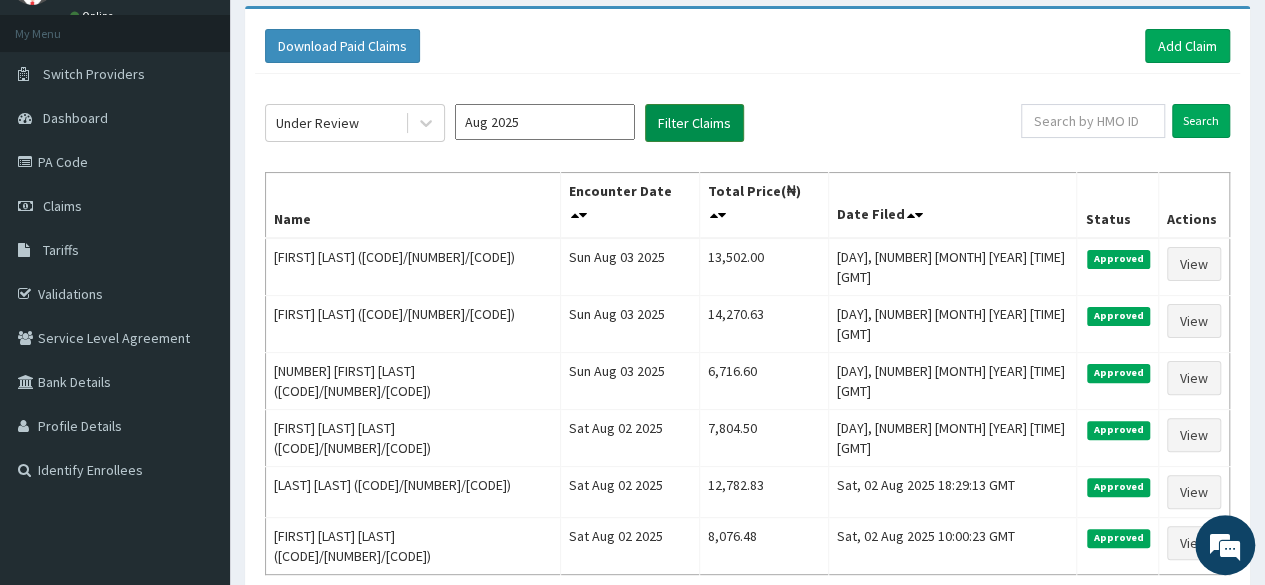 click on "Filter Claims" at bounding box center (694, 123) 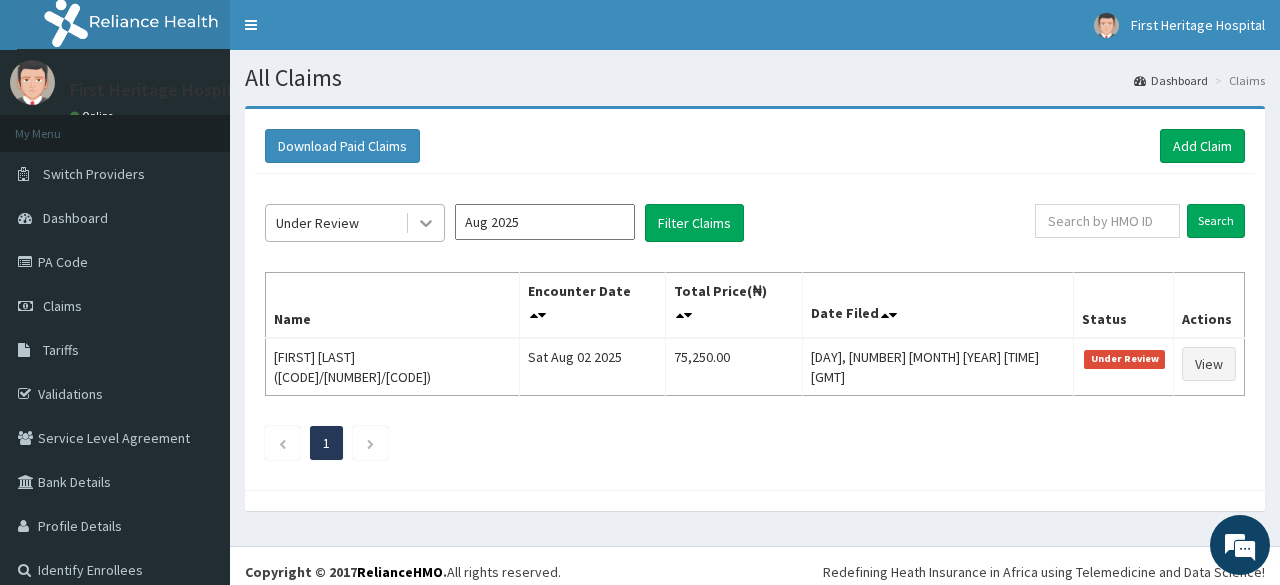 click 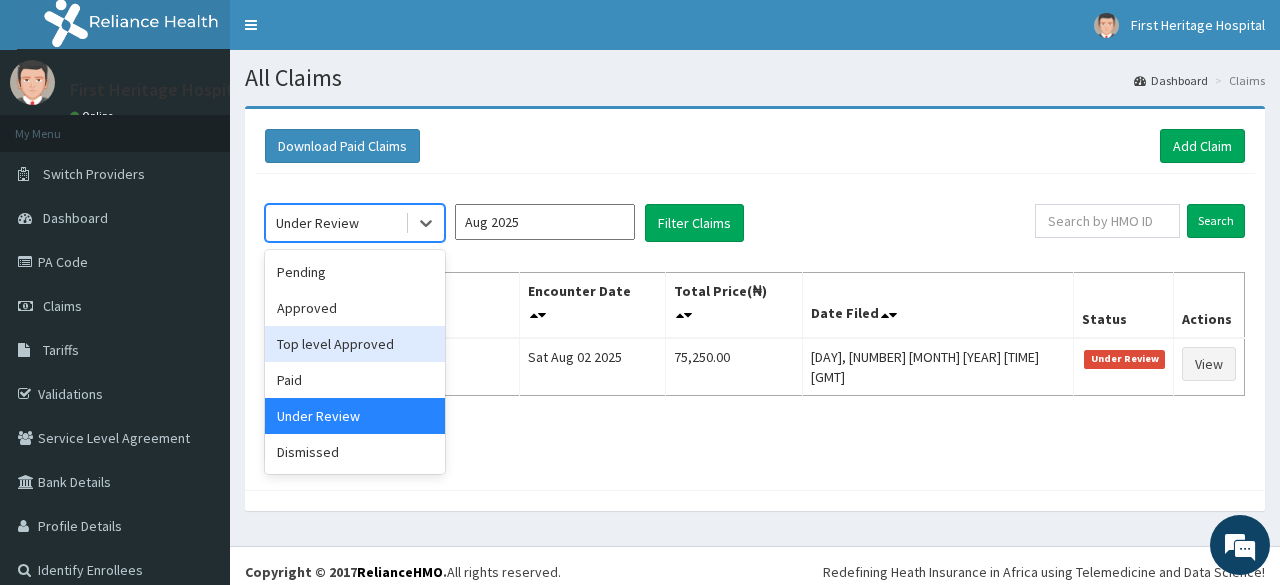 click on "Top level Approved" at bounding box center (355, 344) 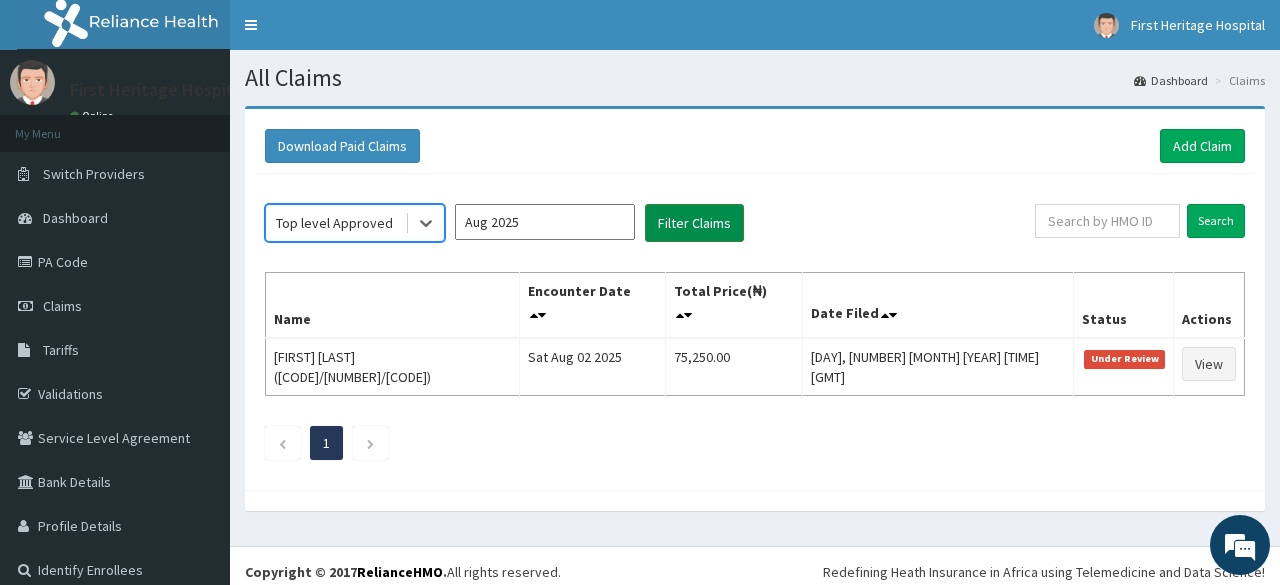 click on "Filter Claims" at bounding box center (694, 223) 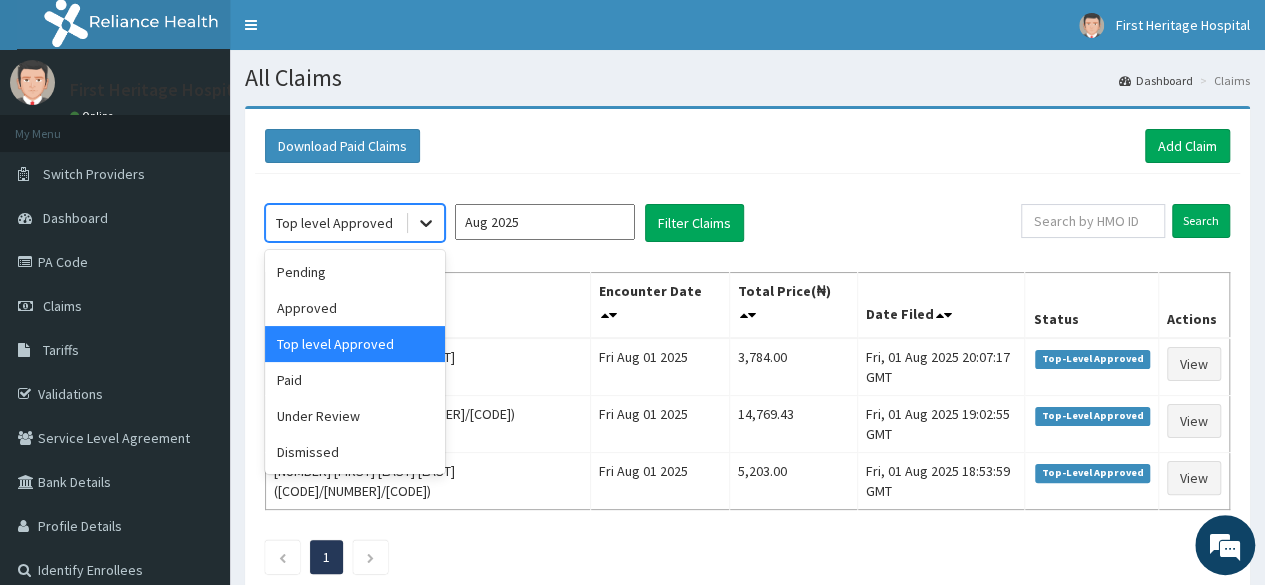 click 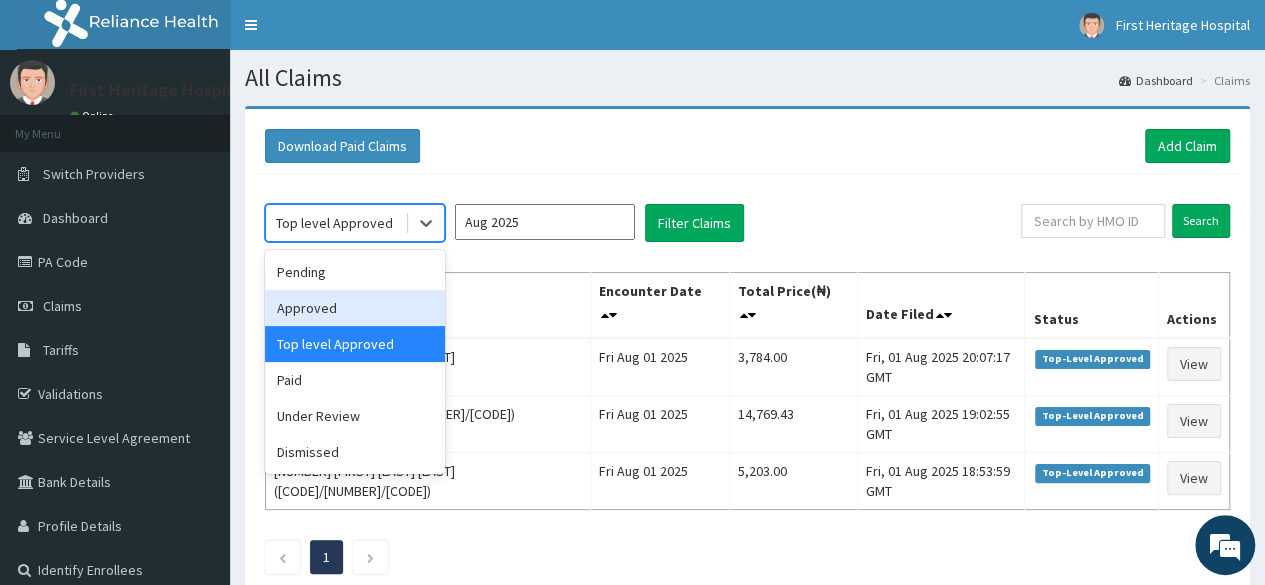 click on "Approved" at bounding box center [355, 308] 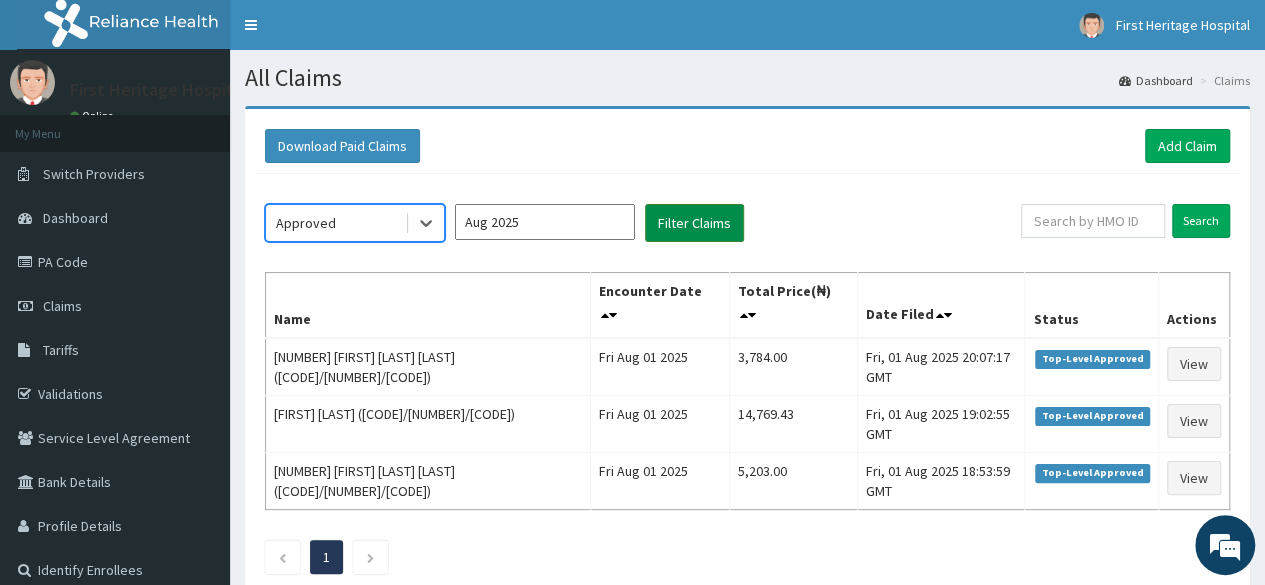 click on "Filter Claims" at bounding box center (694, 223) 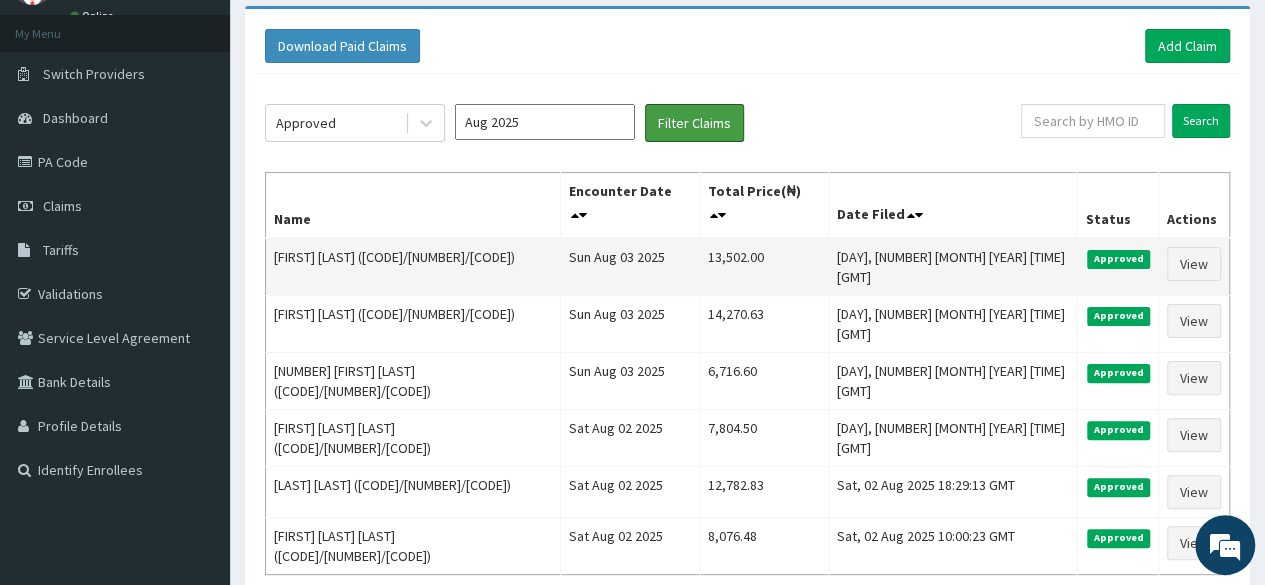scroll, scrollTop: 200, scrollLeft: 0, axis: vertical 